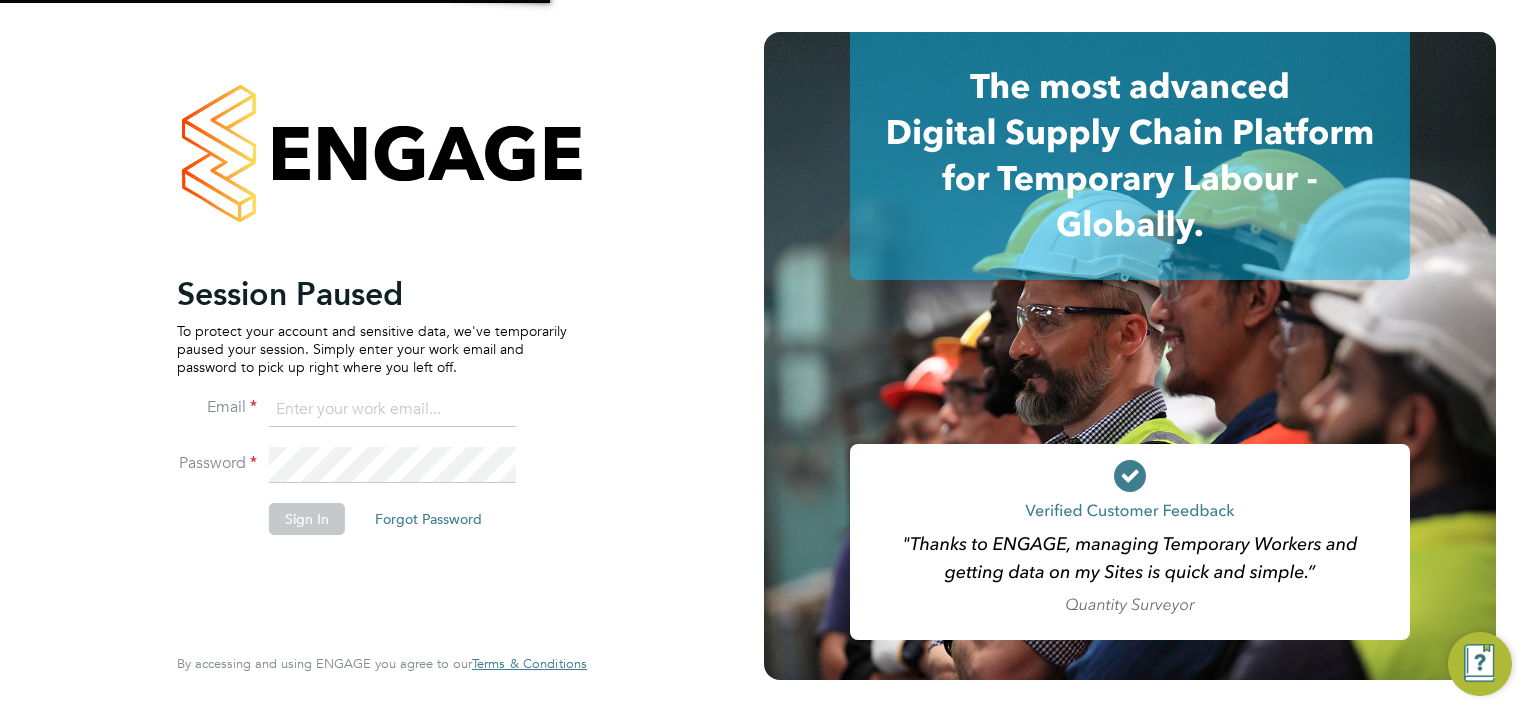 scroll, scrollTop: 0, scrollLeft: 0, axis: both 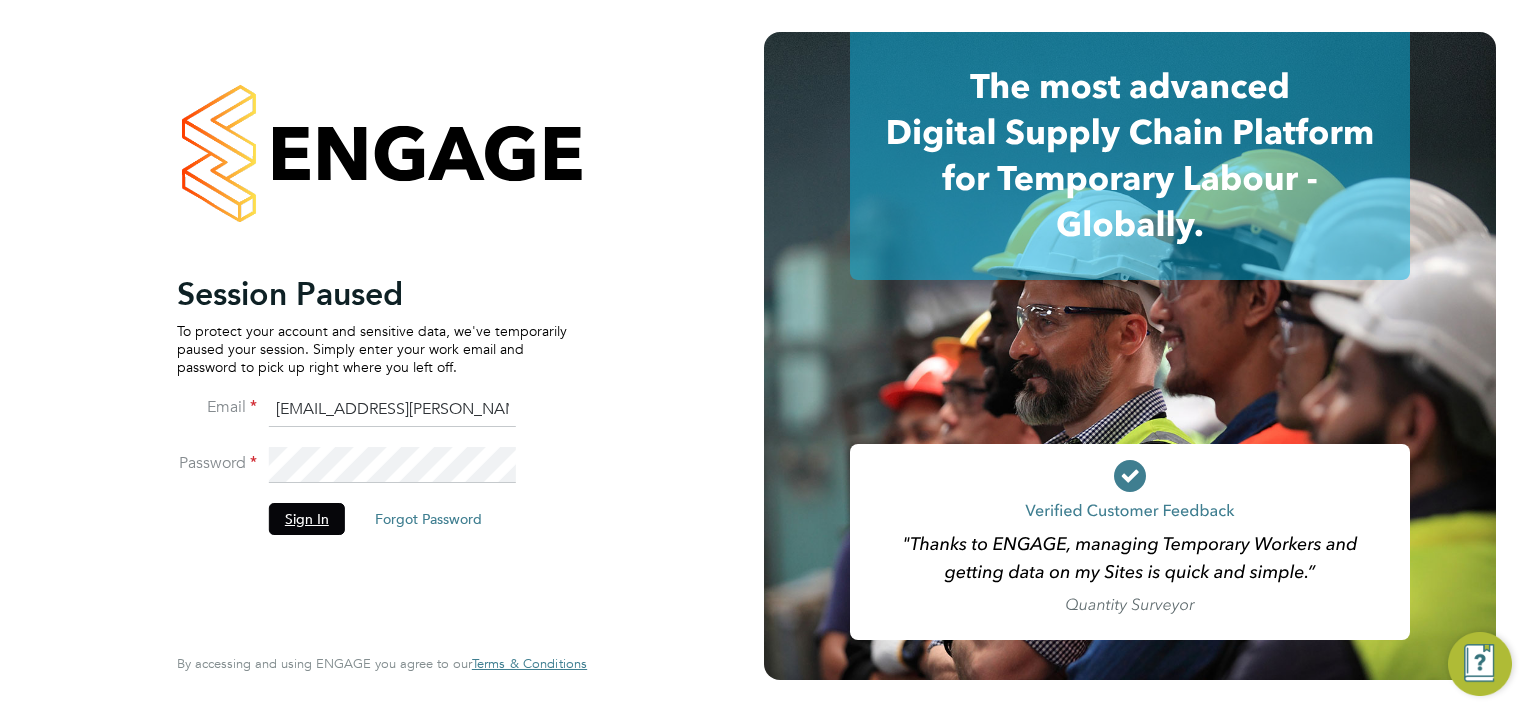 click on "Sign In" 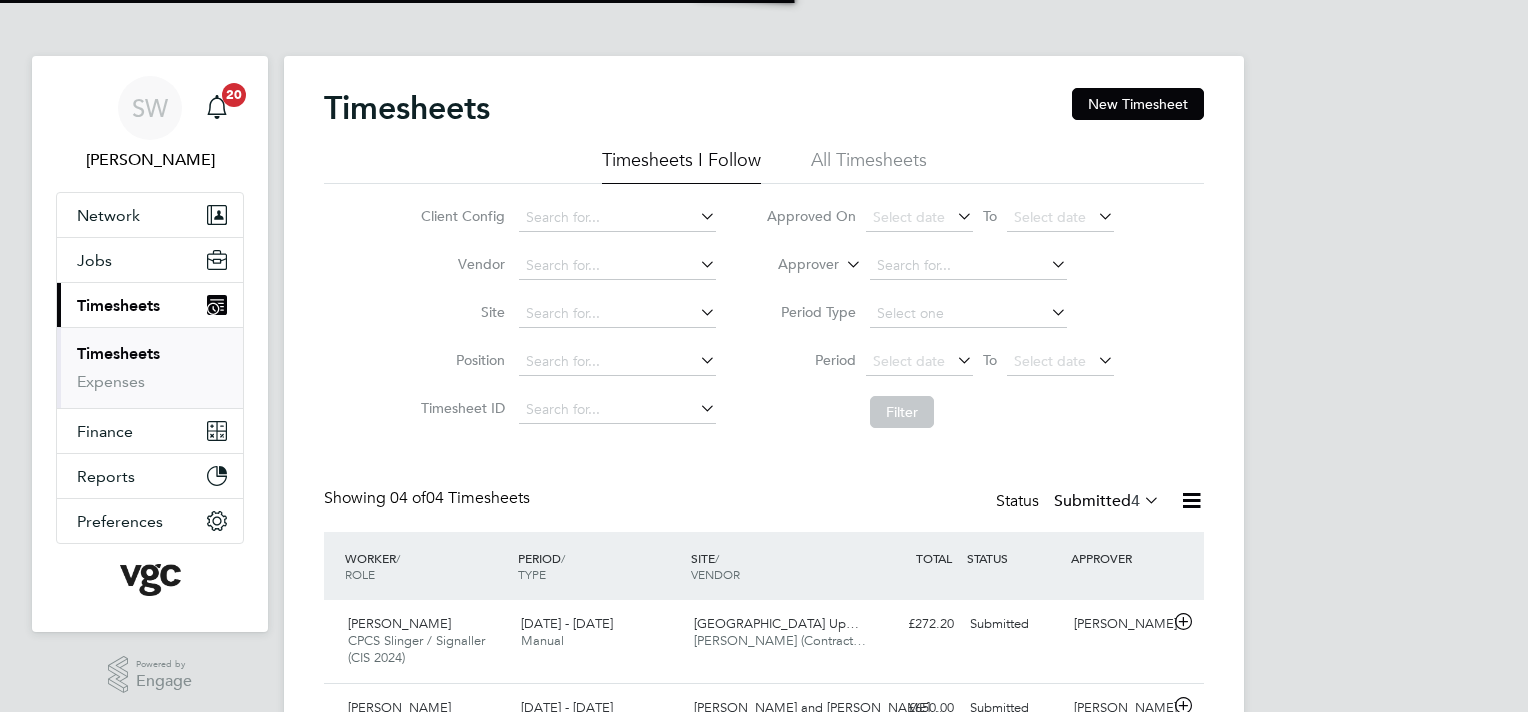 scroll, scrollTop: 0, scrollLeft: 0, axis: both 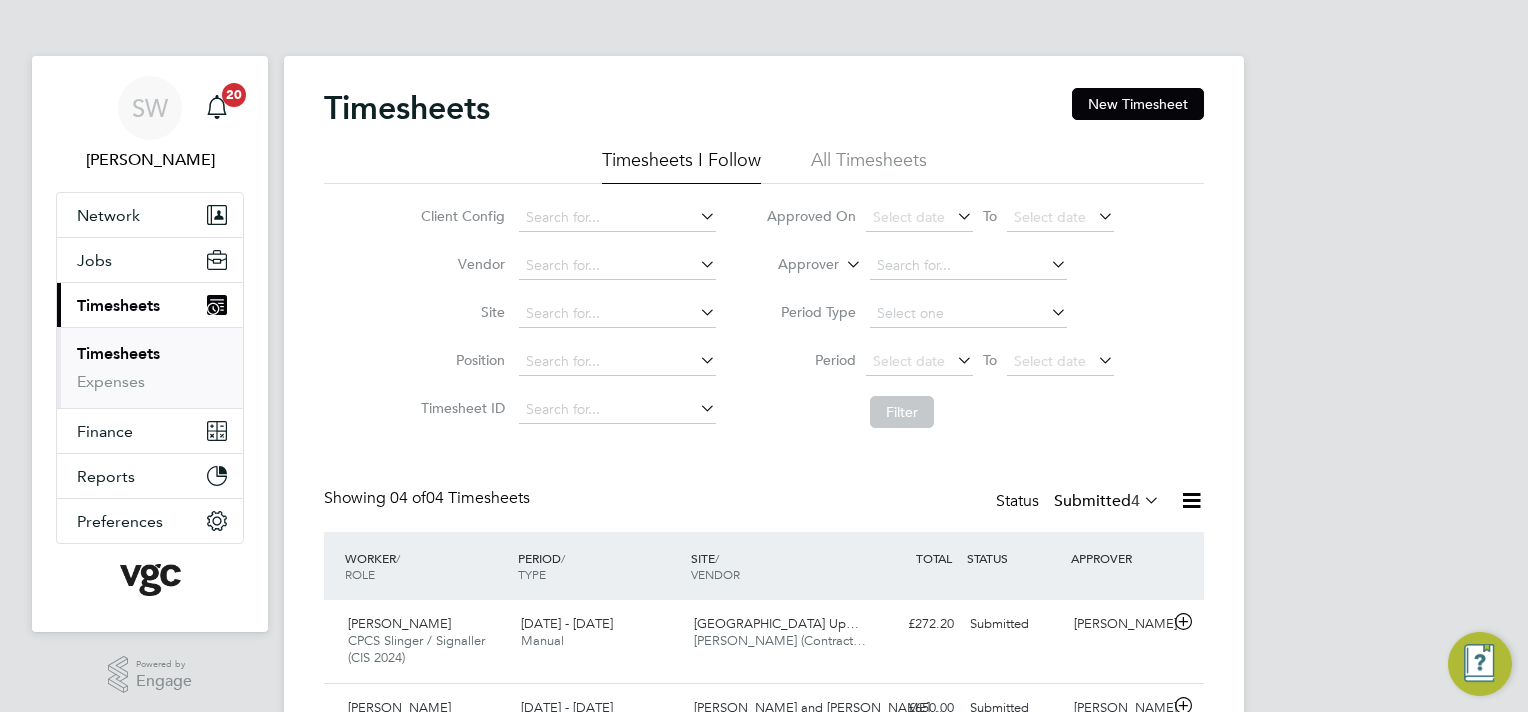 click on "Timesheets" at bounding box center [118, 353] 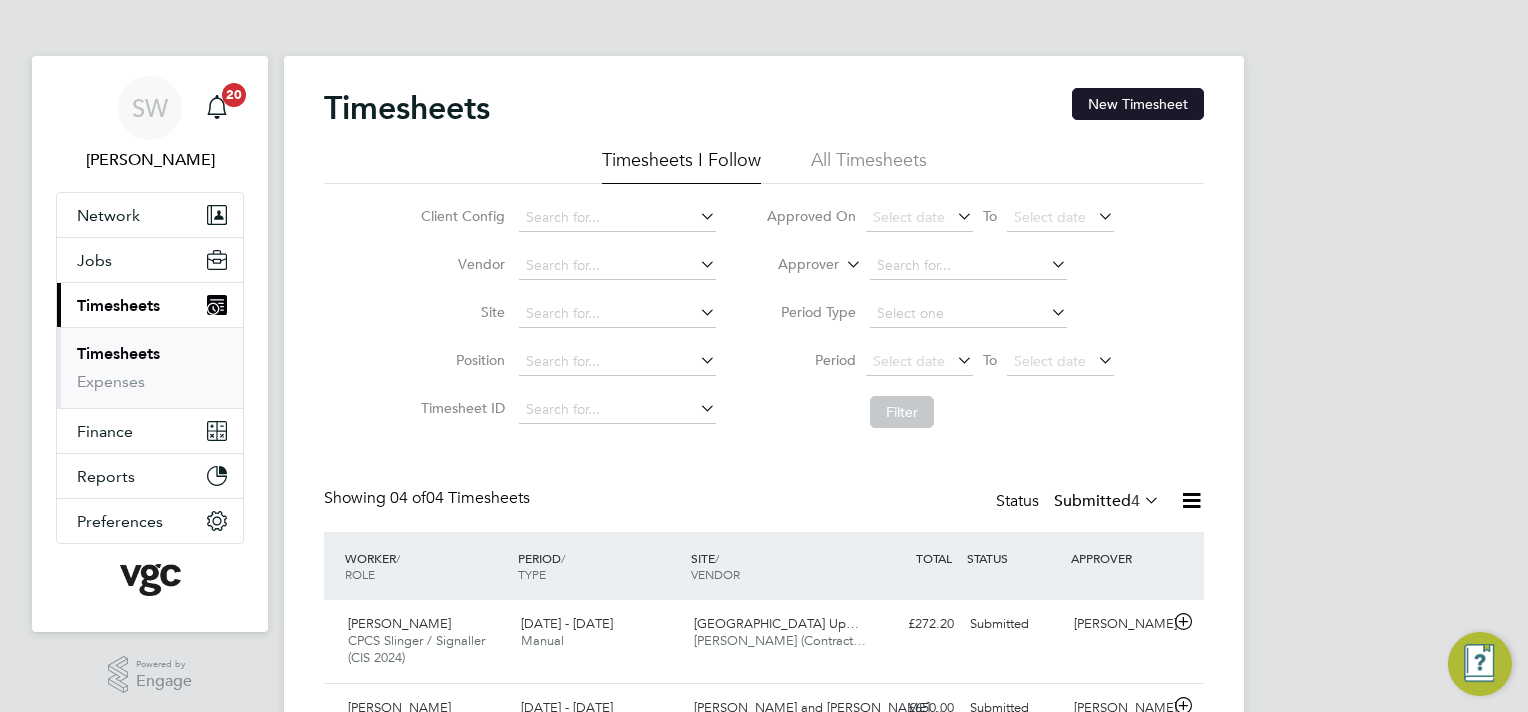 click on "New Timesheet" 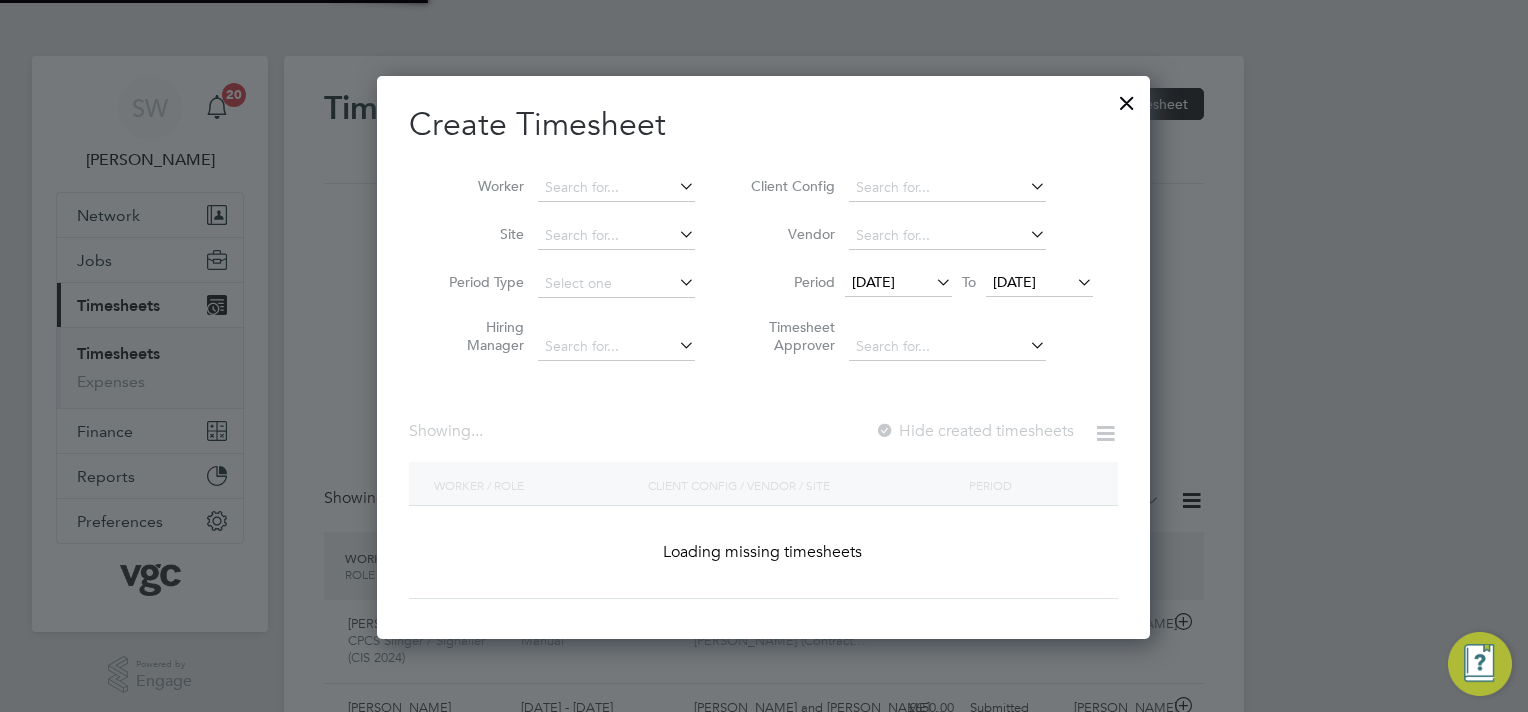 scroll, scrollTop: 10, scrollLeft: 10, axis: both 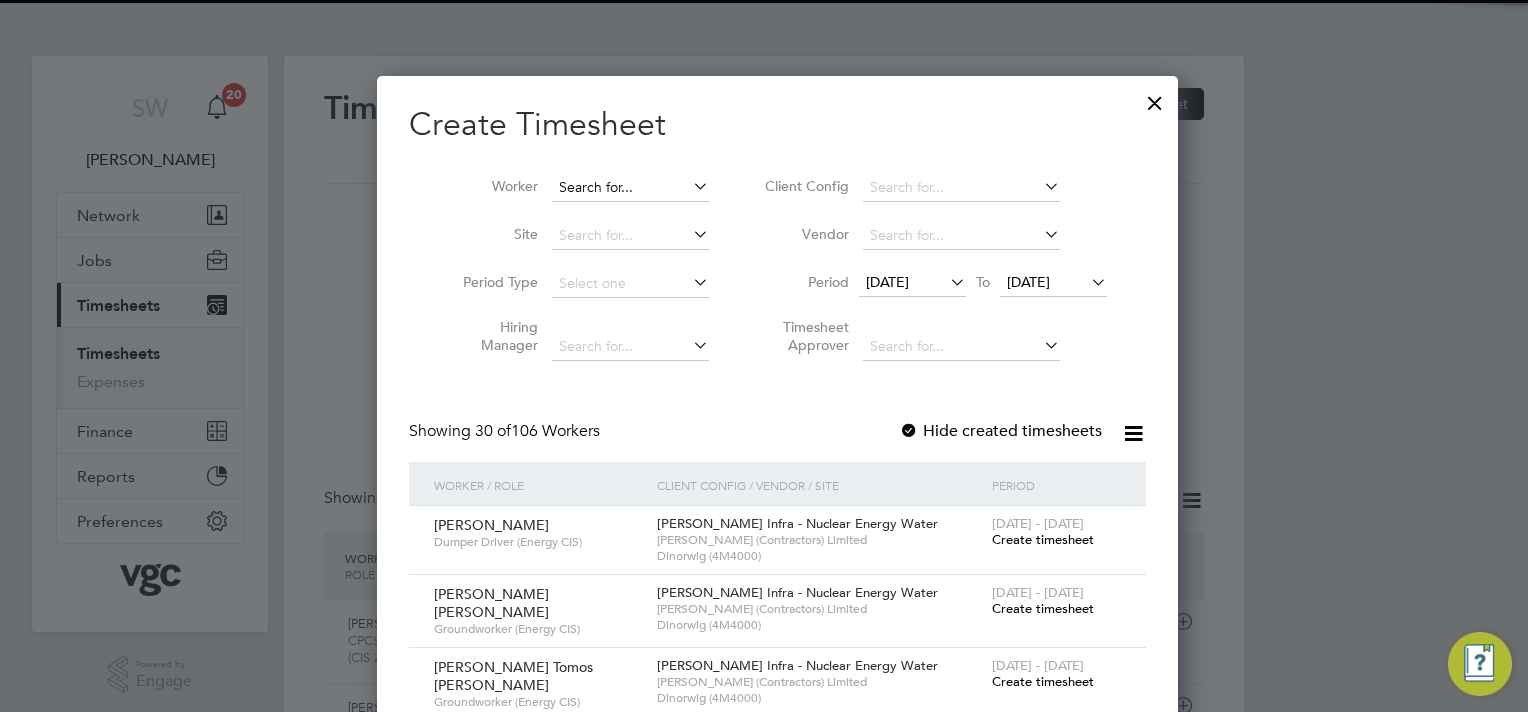 click at bounding box center (630, 188) 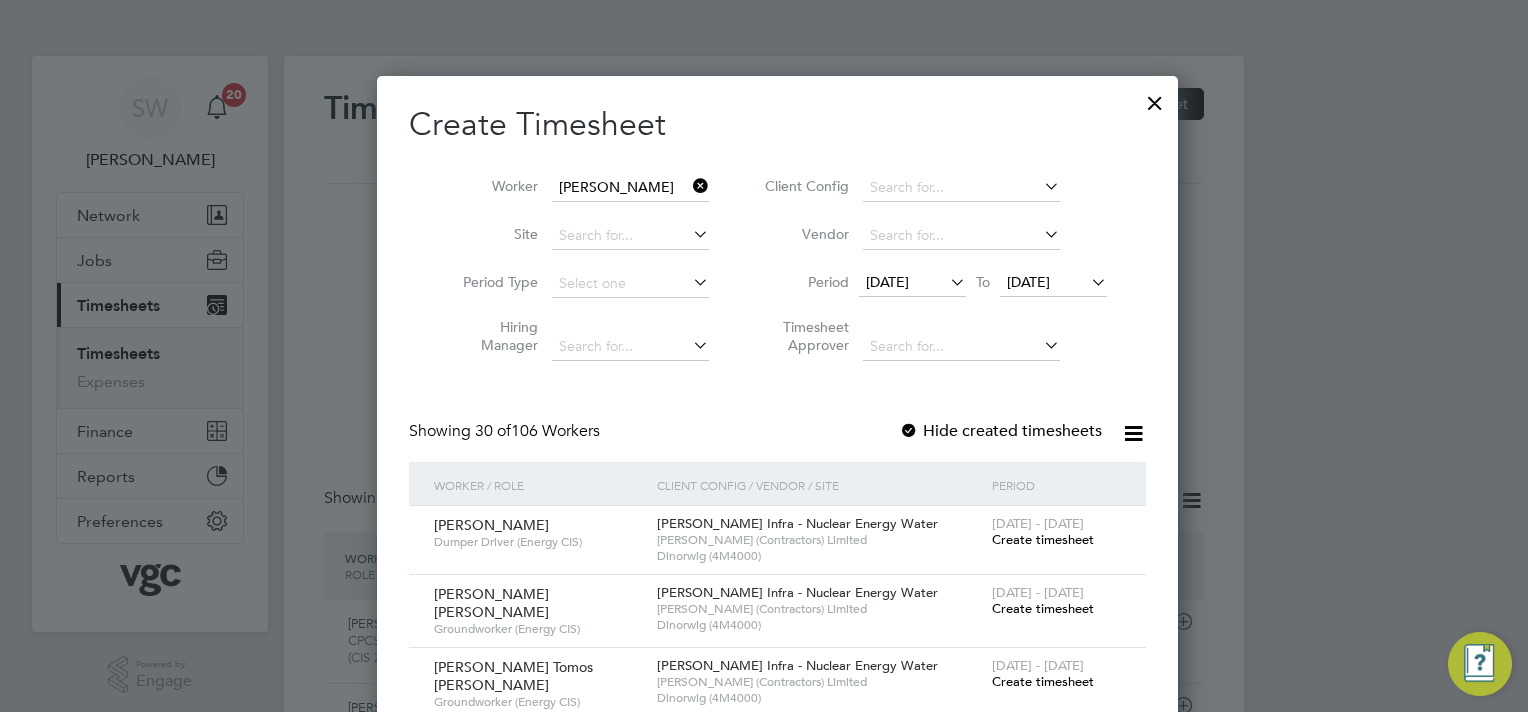 click on "[PERSON_NAME]" 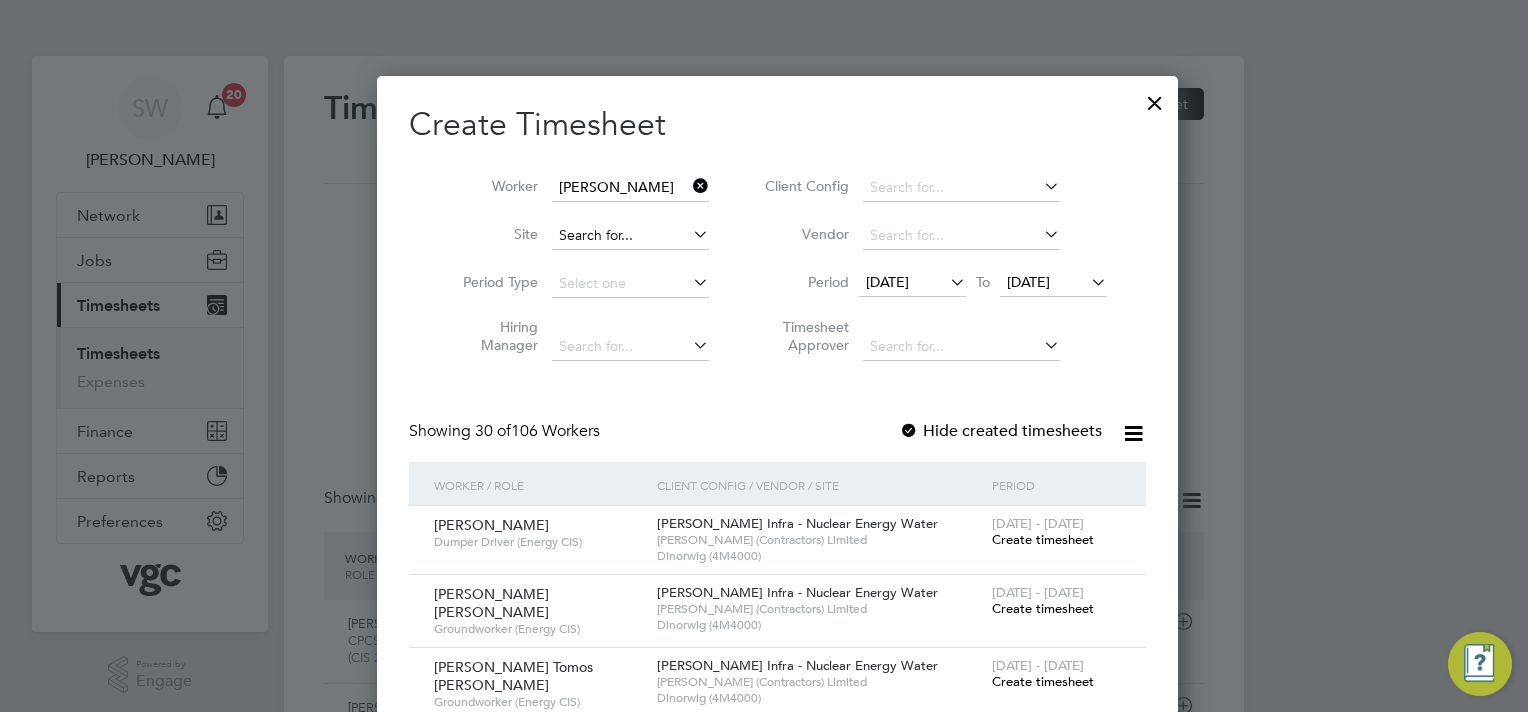 type on "[PERSON_NAME]" 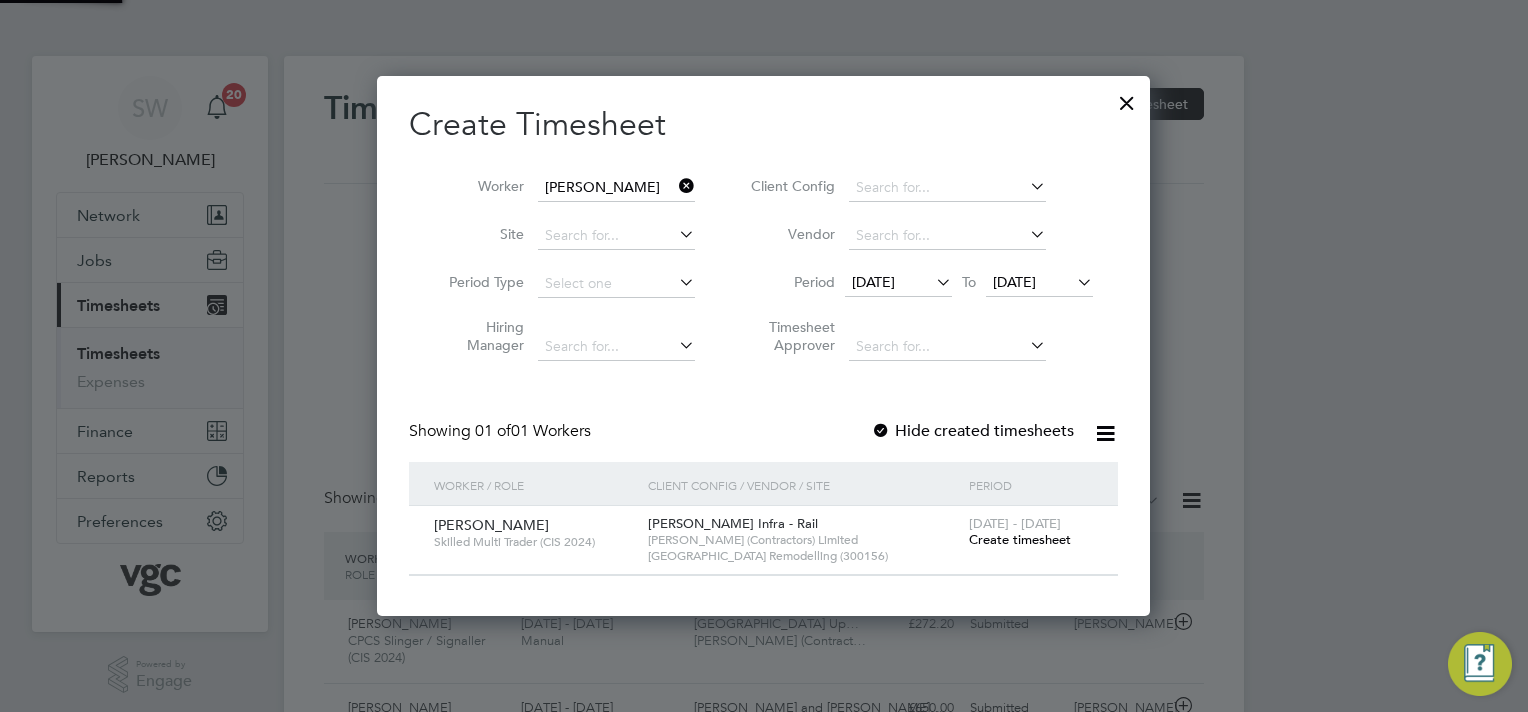 scroll, scrollTop: 9, scrollLeft: 10, axis: both 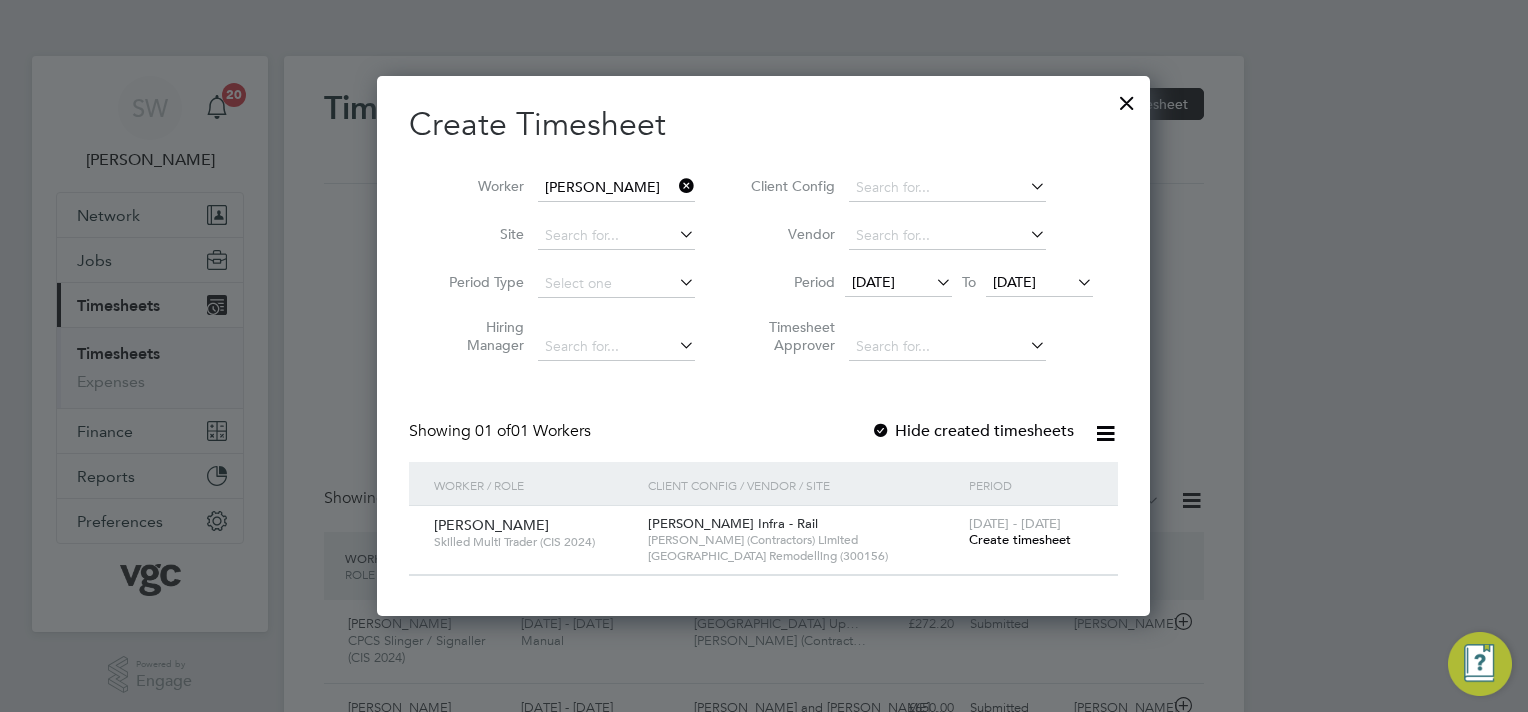 click on "[DATE]" at bounding box center (1014, 282) 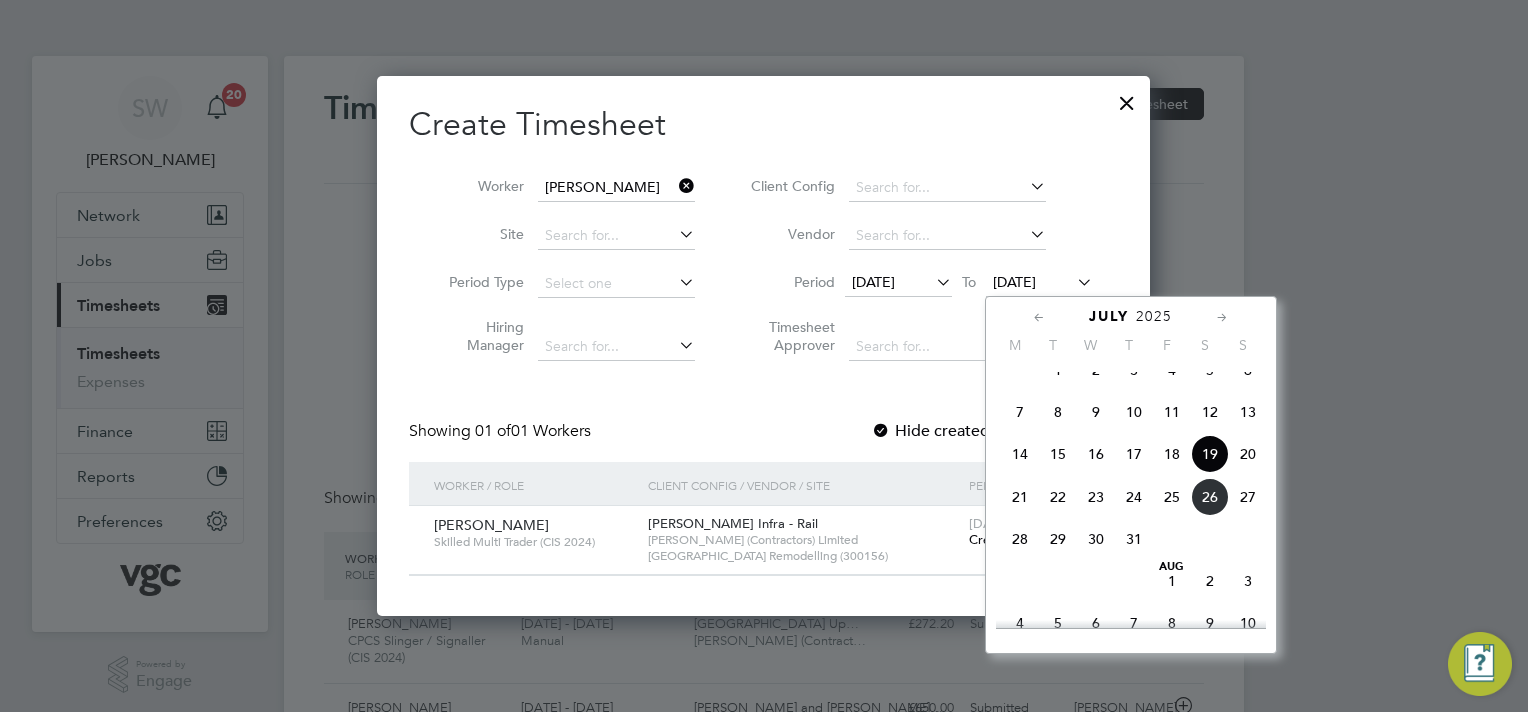 click on "26" 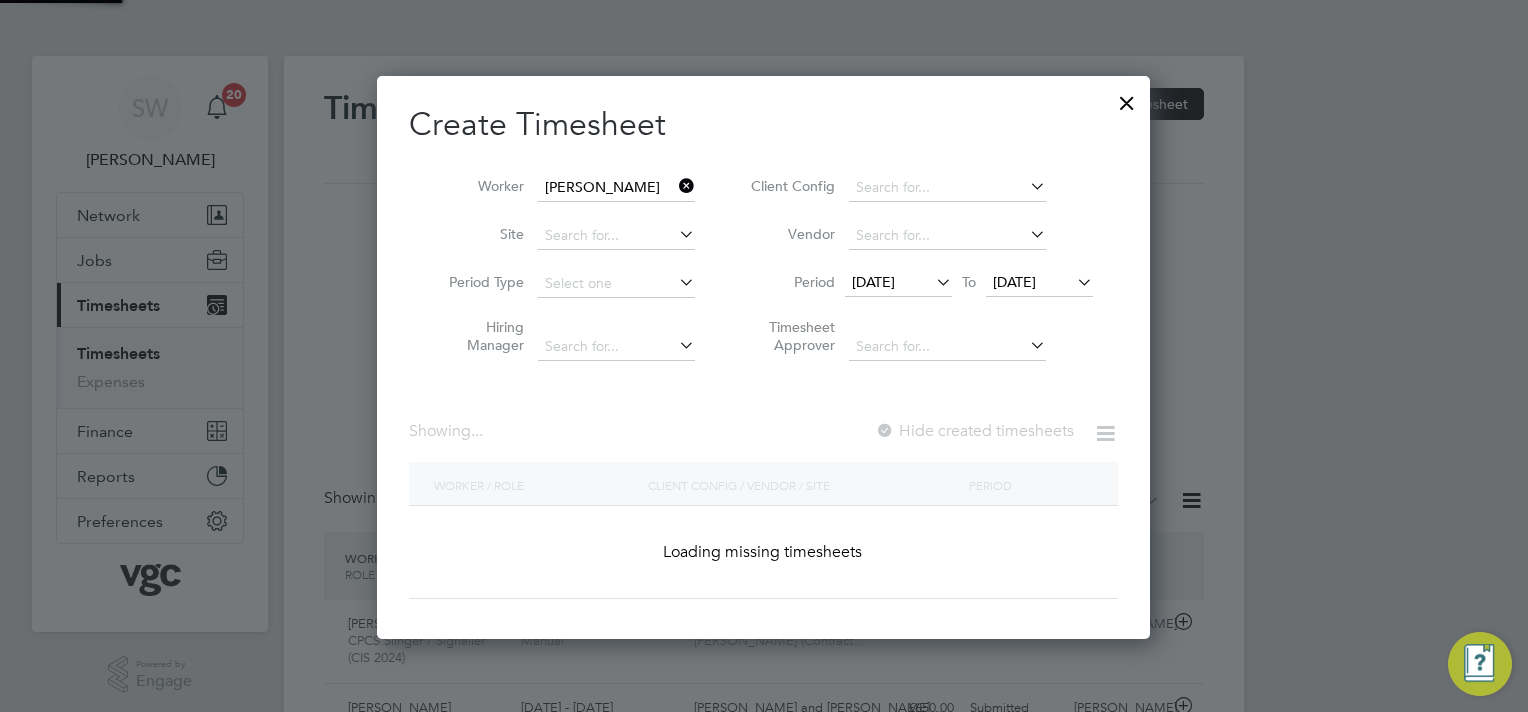 scroll, scrollTop: 10, scrollLeft: 10, axis: both 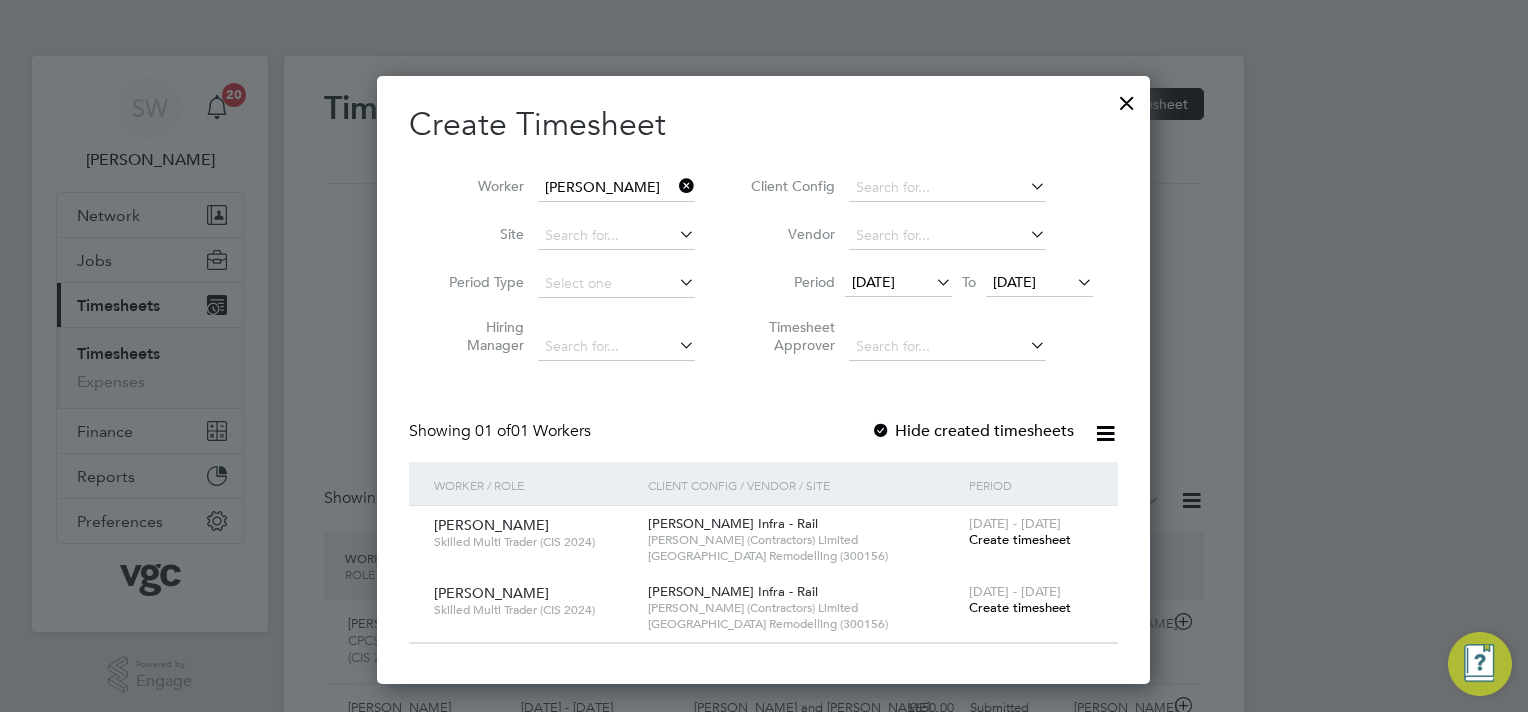click on "[DATE] - [DATE]" at bounding box center (1015, 523) 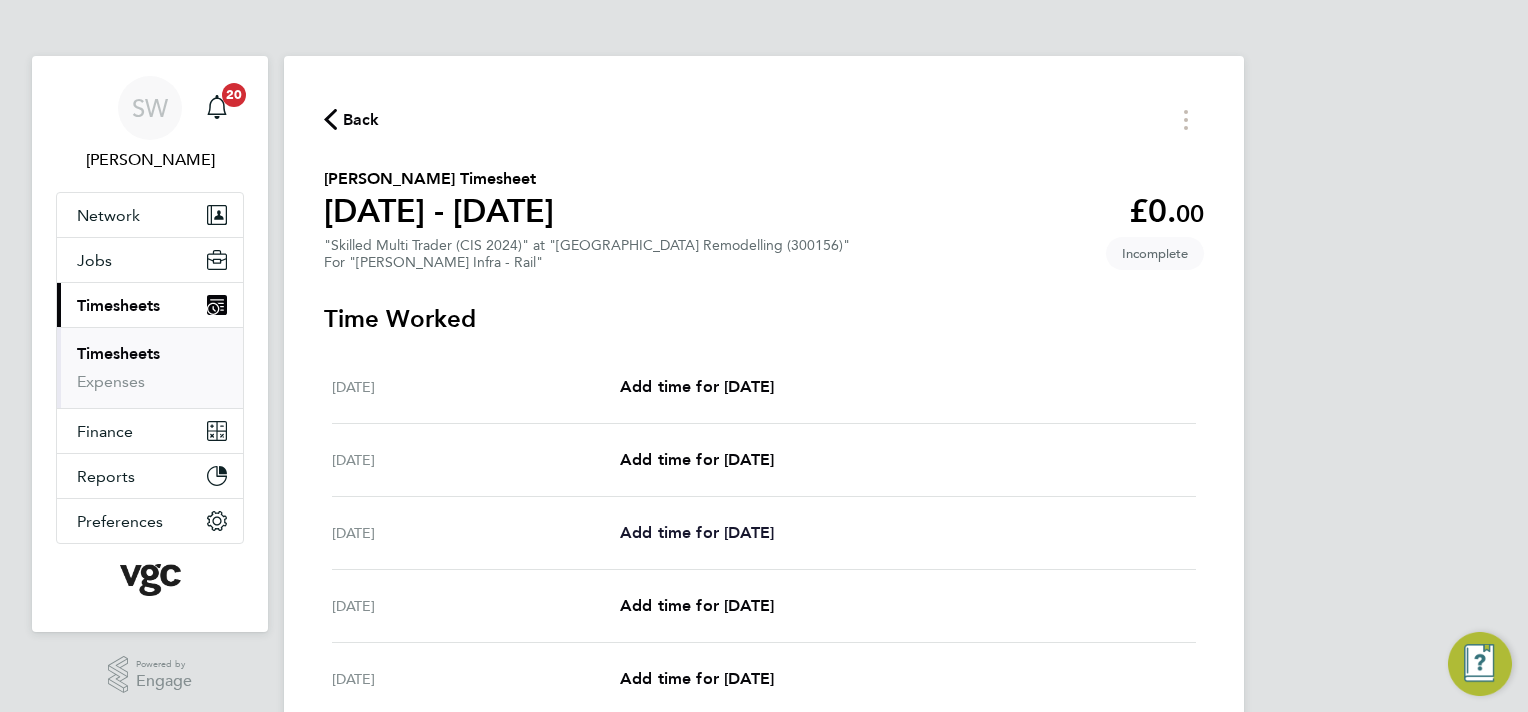 click on "Add time for [DATE]" at bounding box center (697, 532) 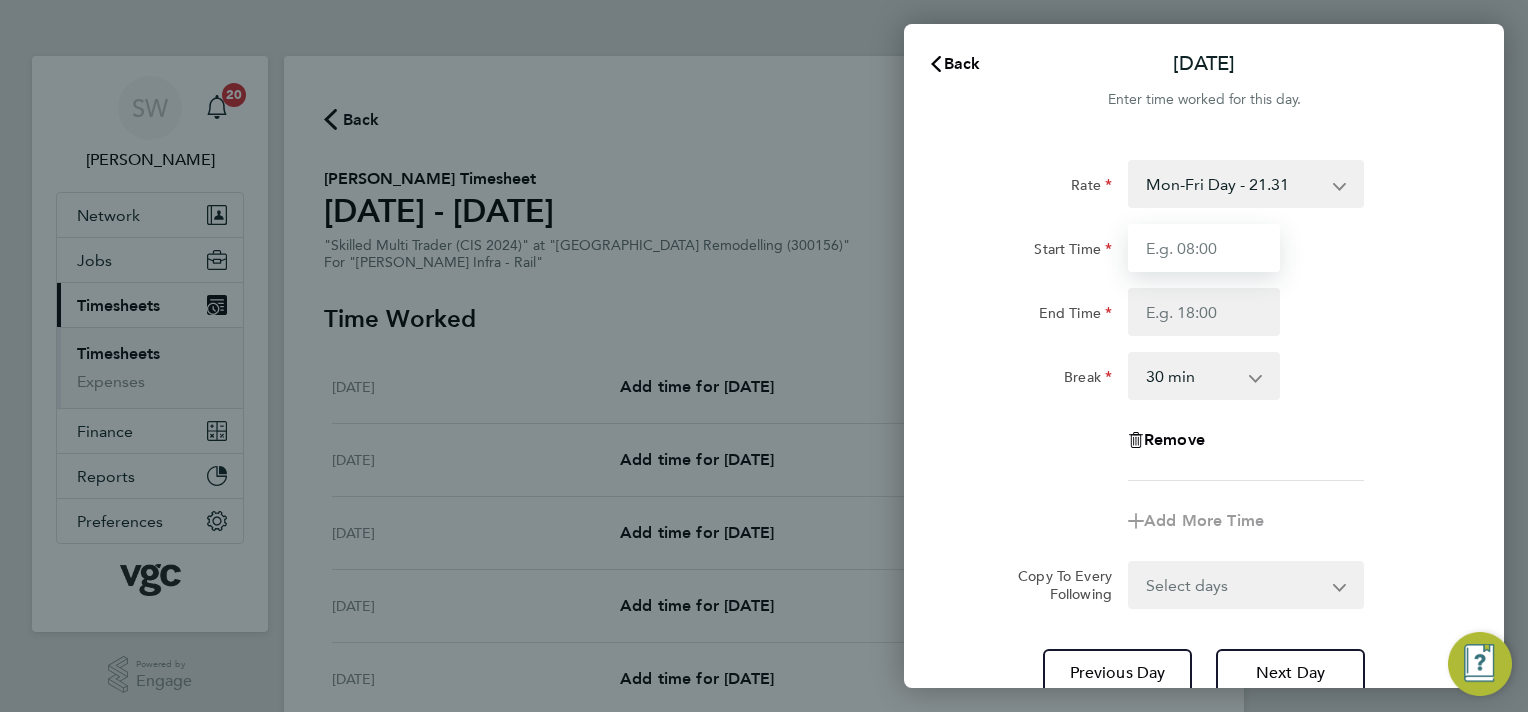 click on "Start Time" at bounding box center [1204, 248] 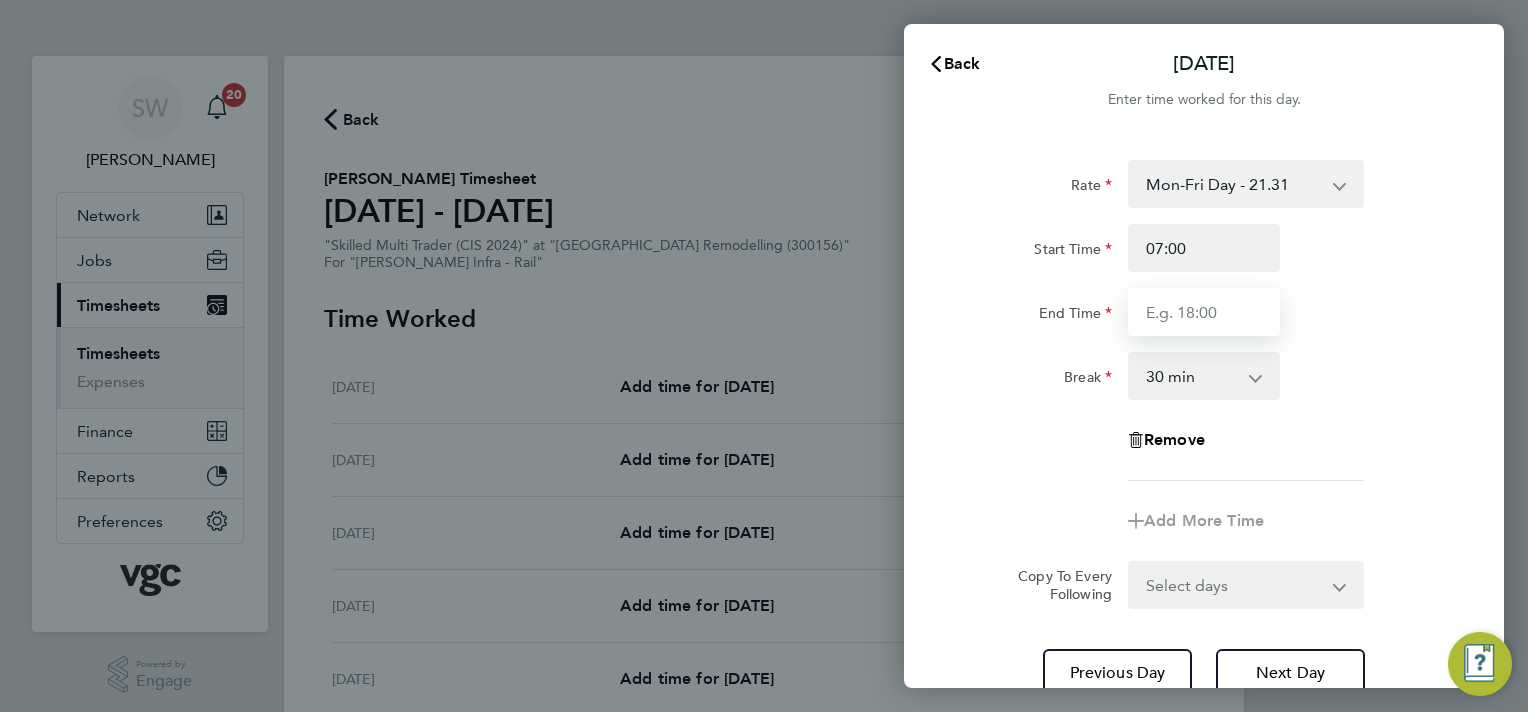 click on "End Time" at bounding box center (1204, 312) 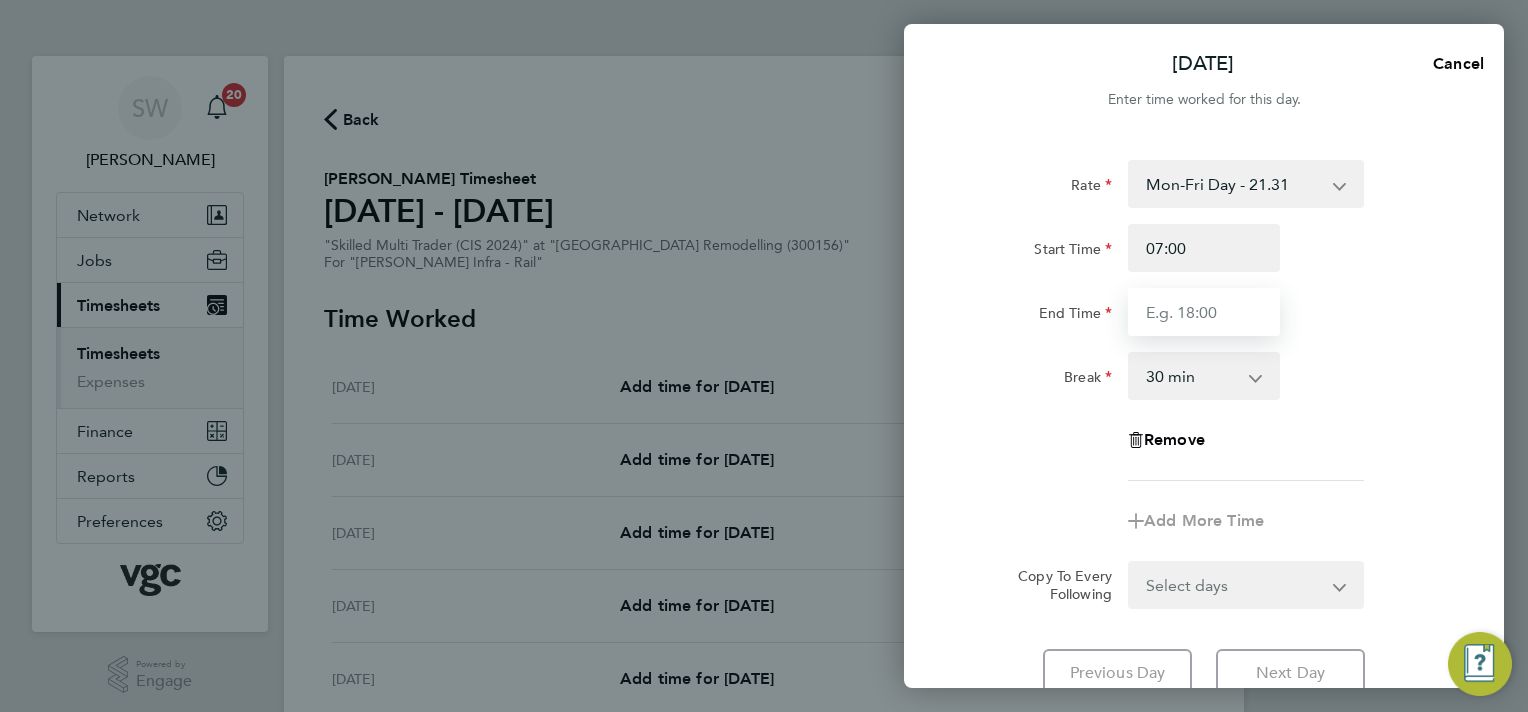 type on "17:30" 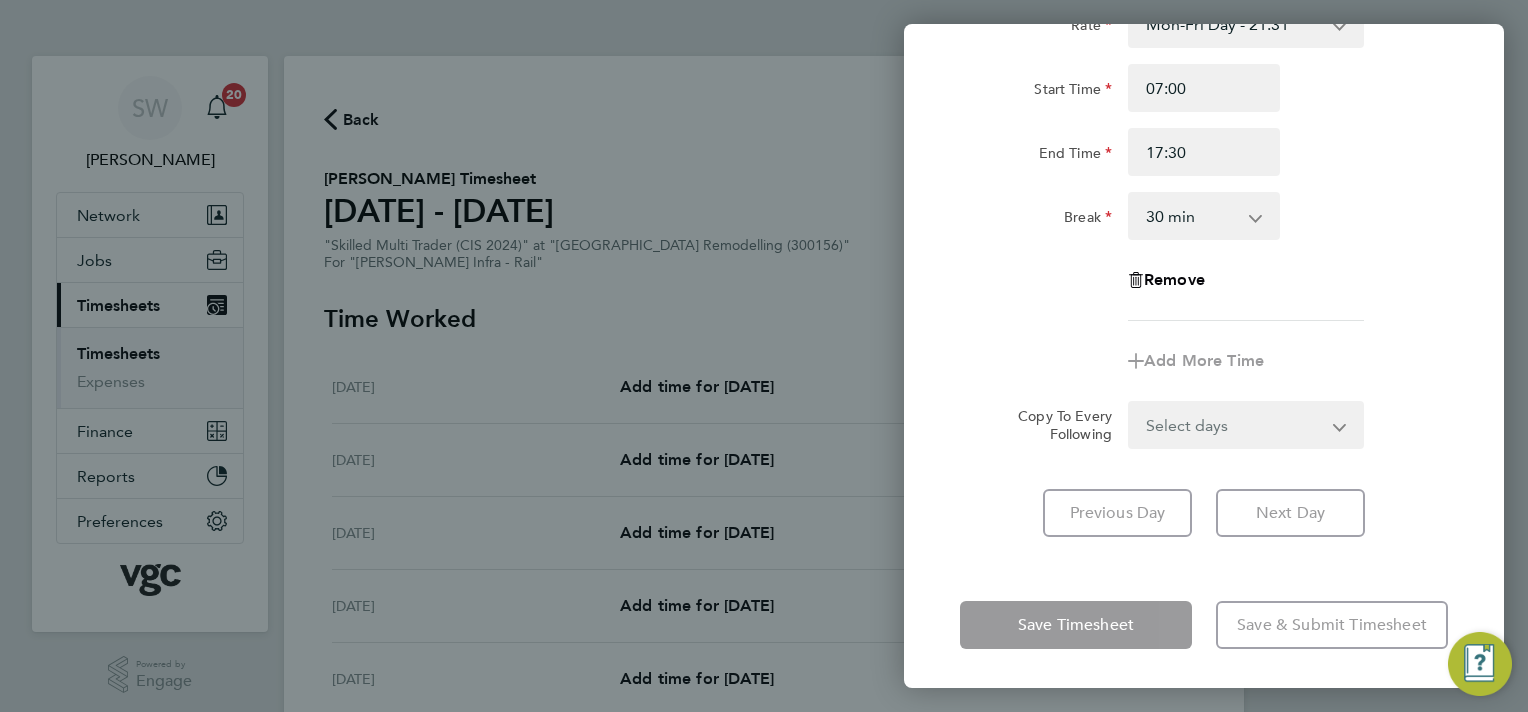 click on "Rate  Mon-Fri Day - 21.31   Mon-Thurs Nights - 24.51   Weekend - 27.70   Bank Hol - 31.96   Xmas / [GEOGRAPHIC_DATA] - 42.62
Start Time 07:00 End Time 17:30 Break  0 min   15 min   30 min   45 min   60 min   75 min   90 min
Remove
Add More Time  Copy To Every Following  Select days   Day   [DATE]   [DATE]   [DATE]   [DATE]" 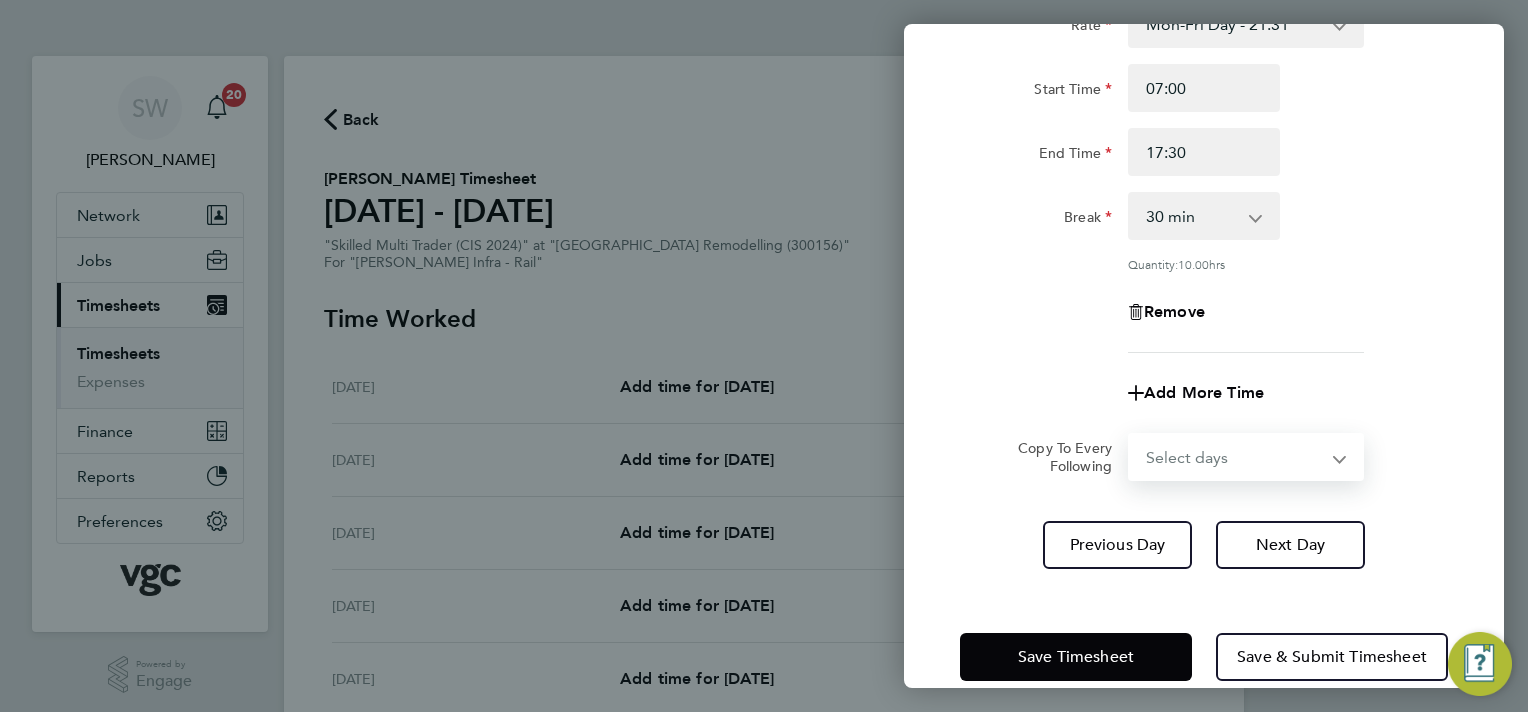 select on "TUE" 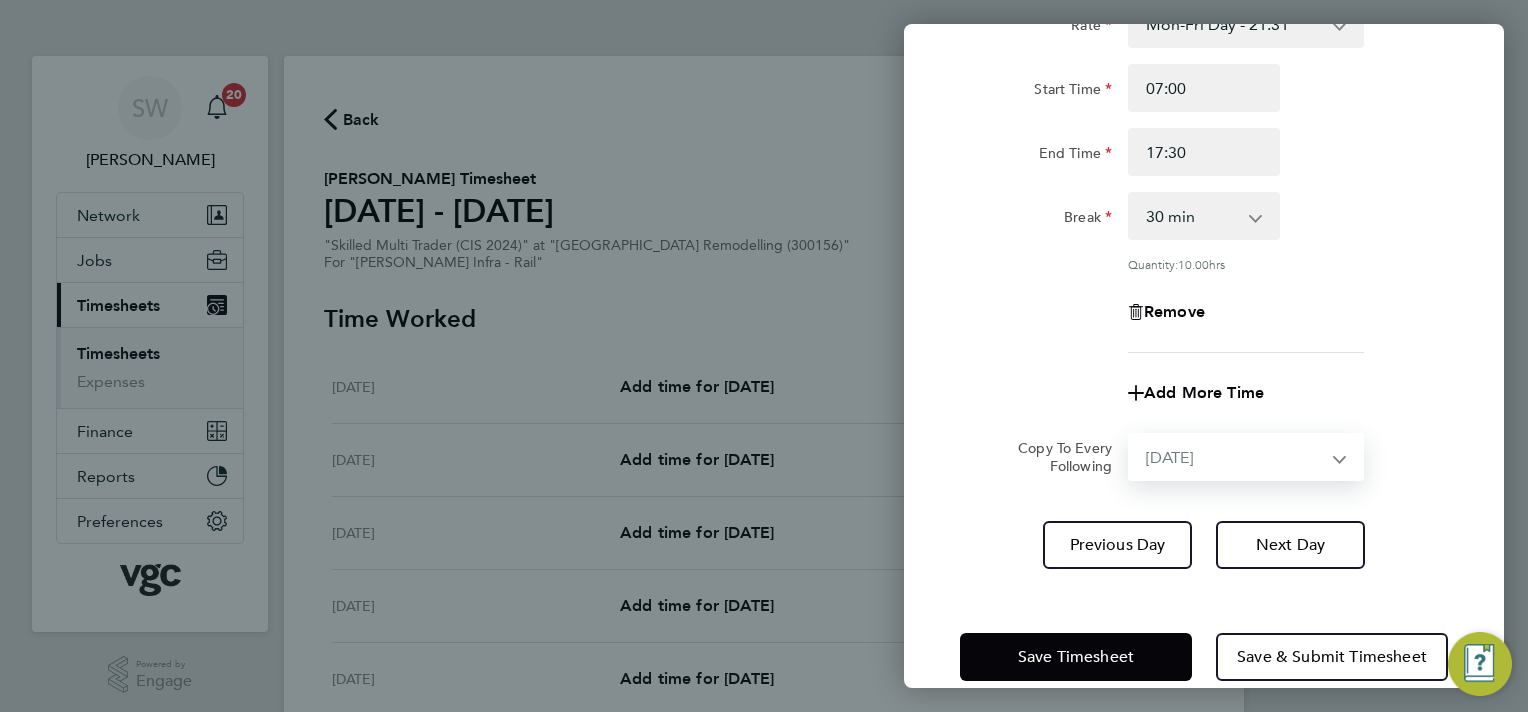 click on "Select days   Day   [DATE]   [DATE]   [DATE]   [DATE]" at bounding box center (1235, 457) 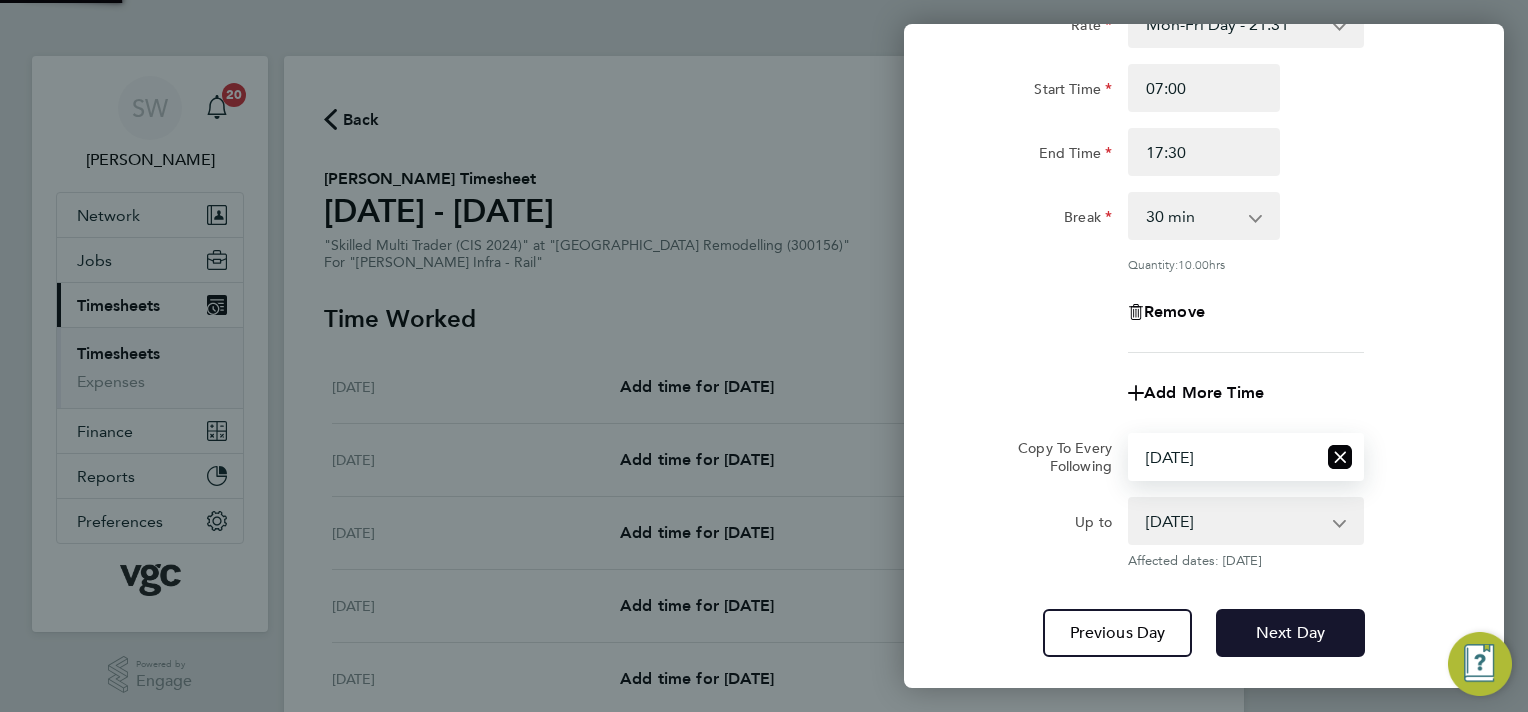 click on "Next Day" 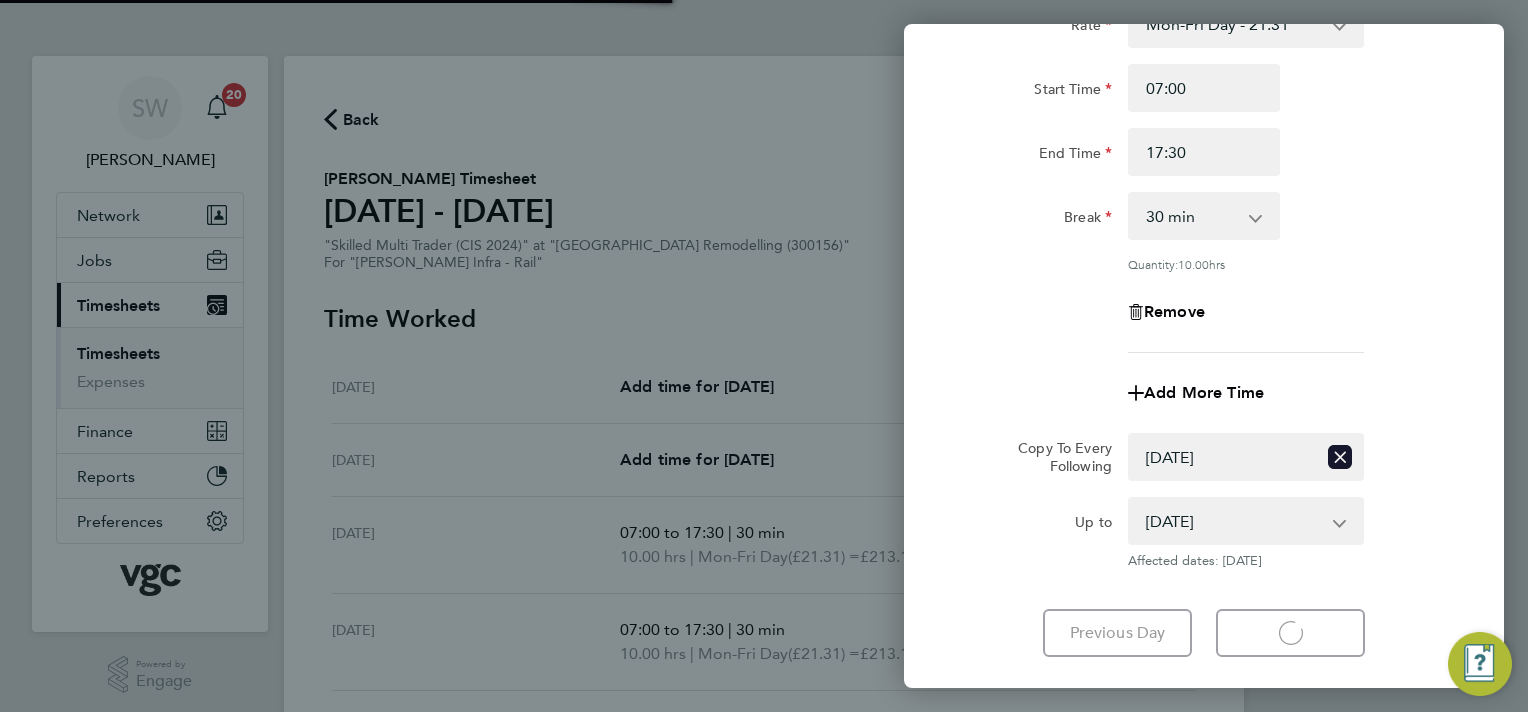 select on "30" 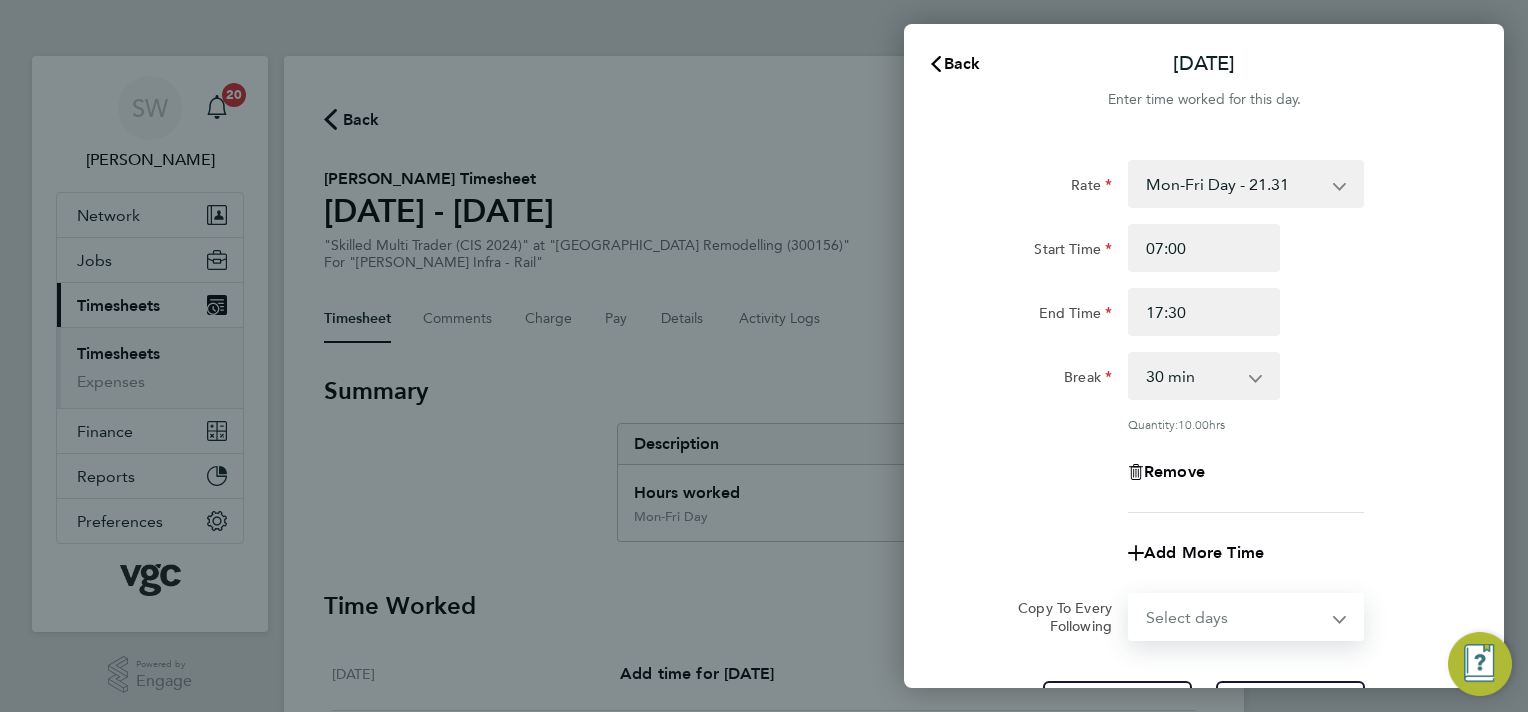 click on "Select days   Day   [DATE]   [DATE]   [DATE]" at bounding box center [1235, 617] 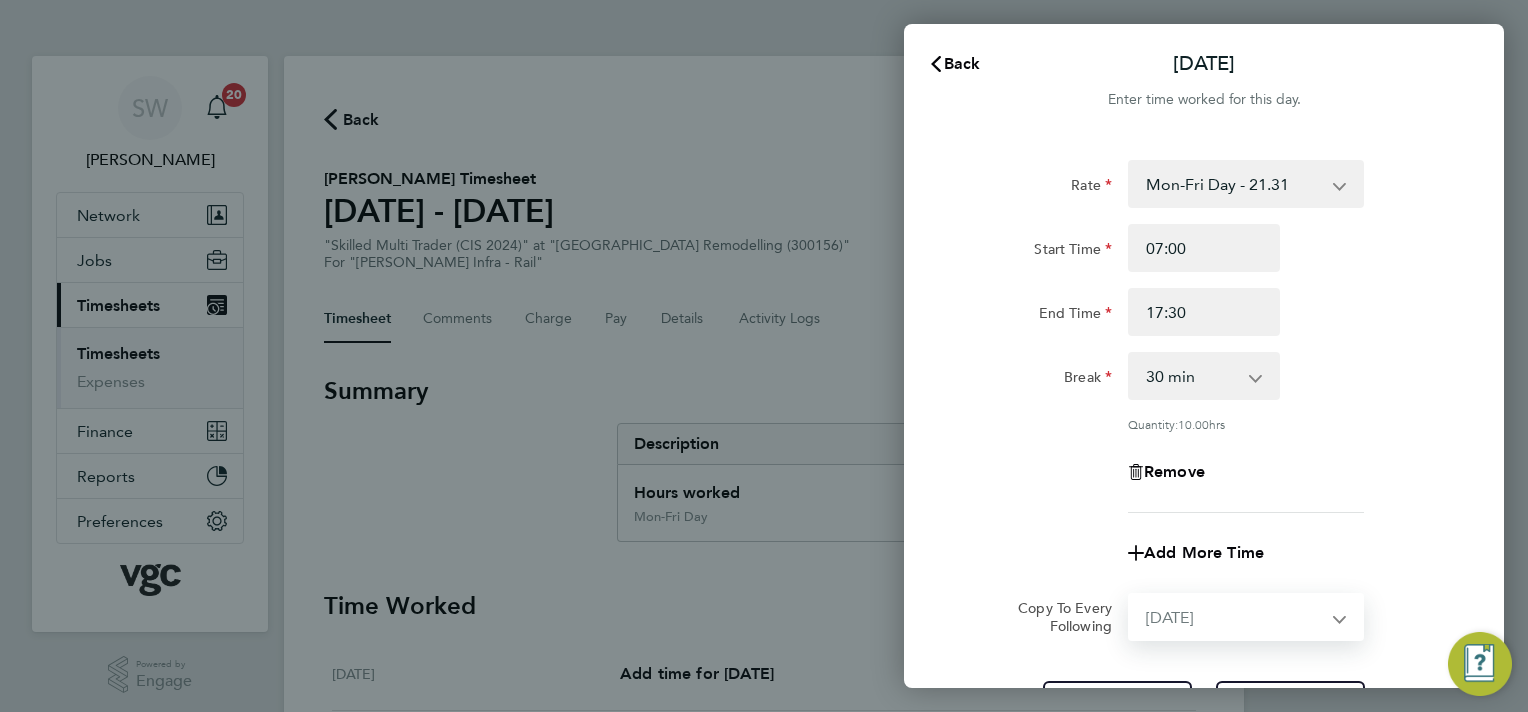 click on "Select days   Day   [DATE]   [DATE]   [DATE]" at bounding box center (1235, 617) 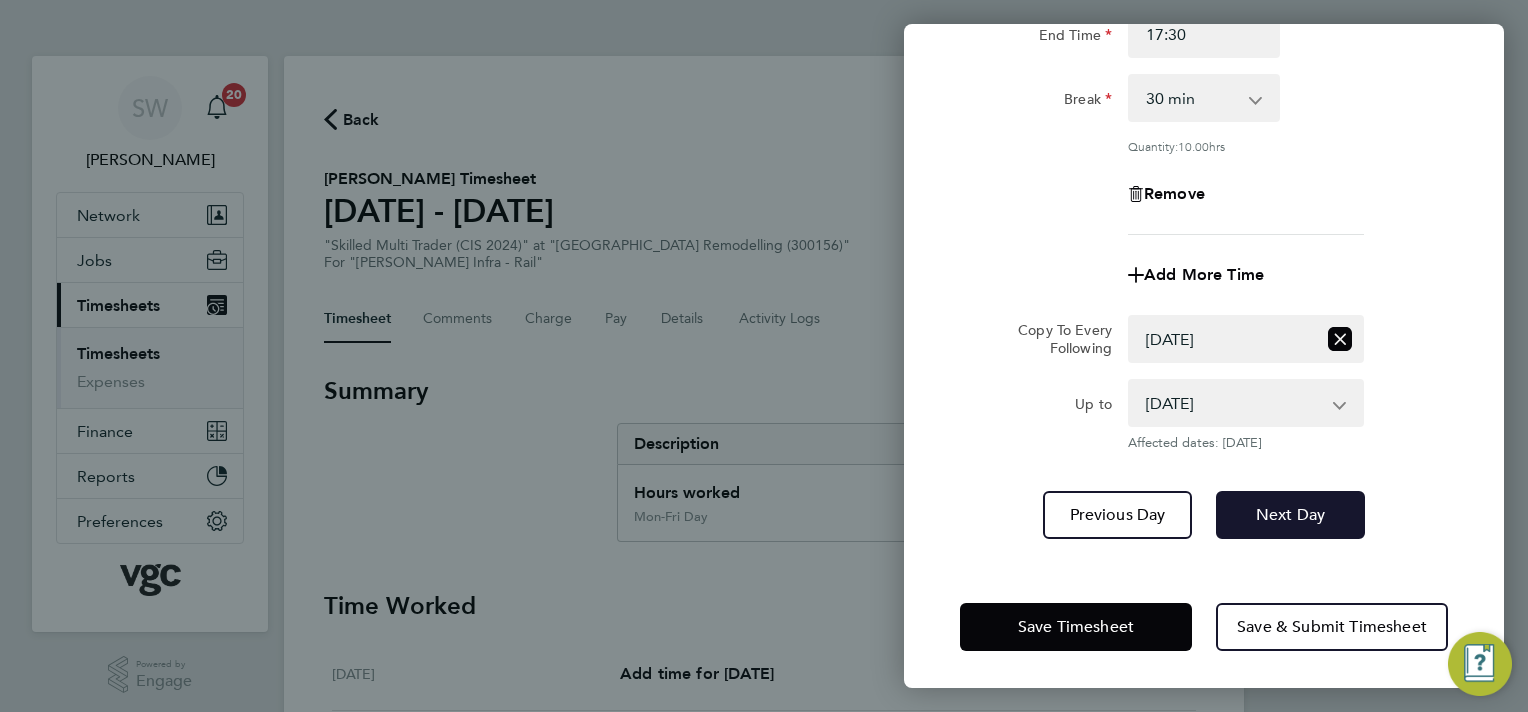 drag, startPoint x: 1313, startPoint y: 508, endPoint x: 1318, endPoint y: 493, distance: 15.811388 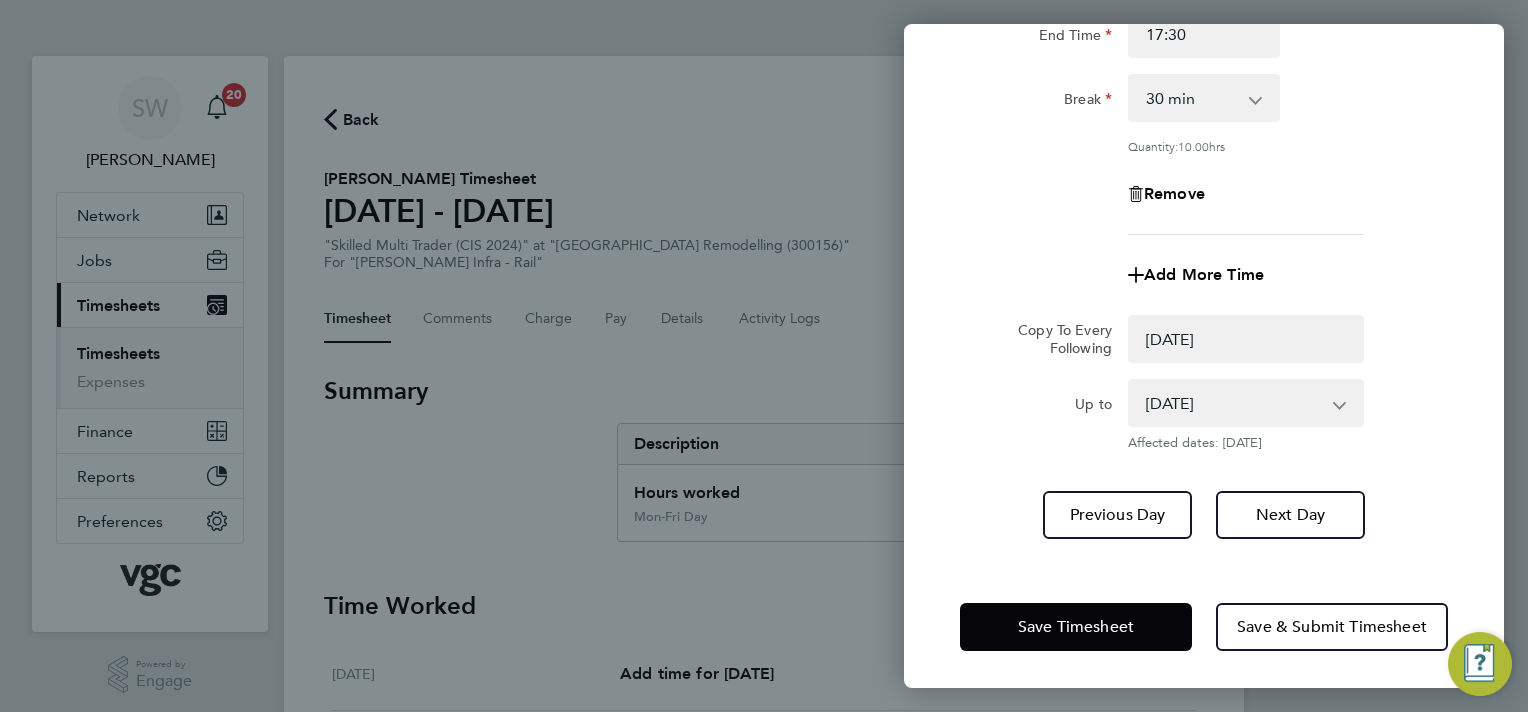 select on "0: null" 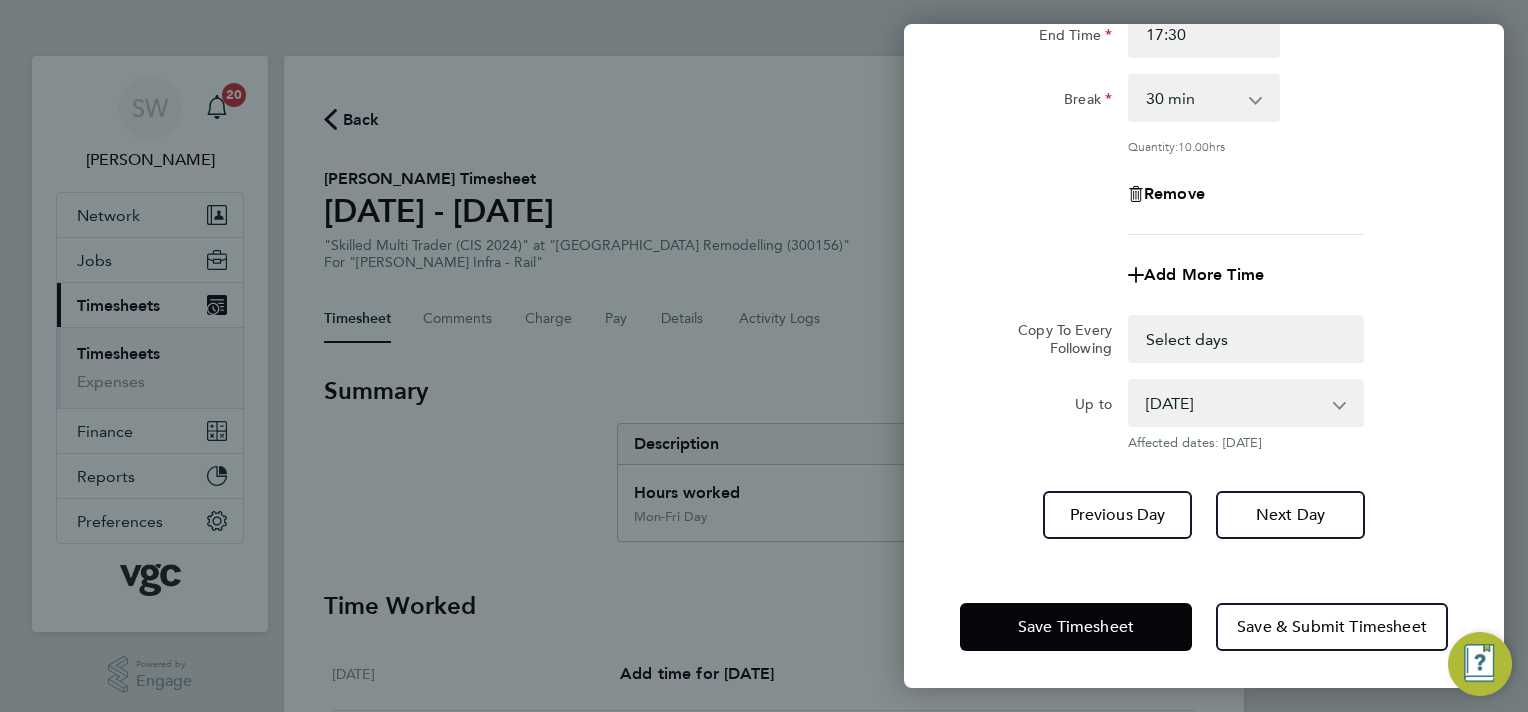 select on "30" 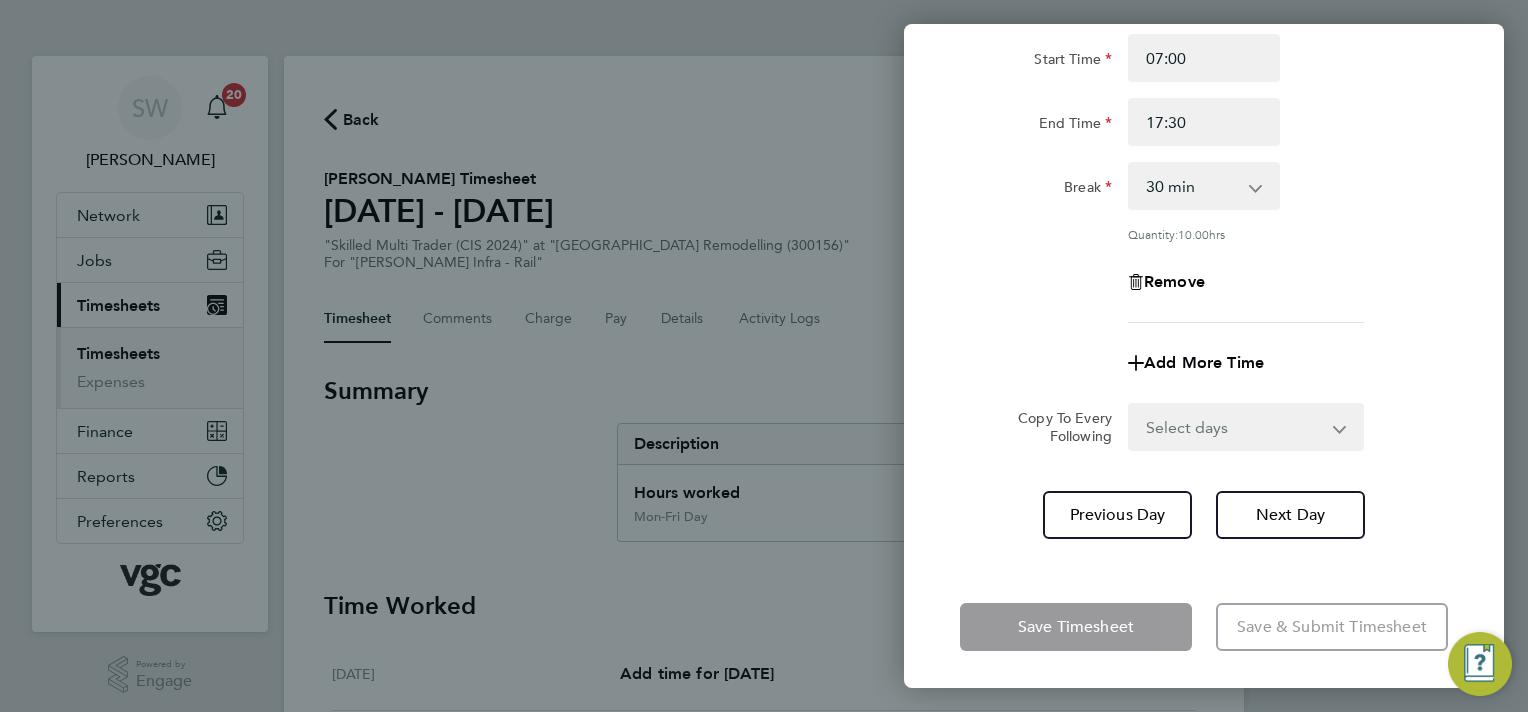 click on "Select days   Day   [DATE]   [DATE]" at bounding box center [1235, 427] 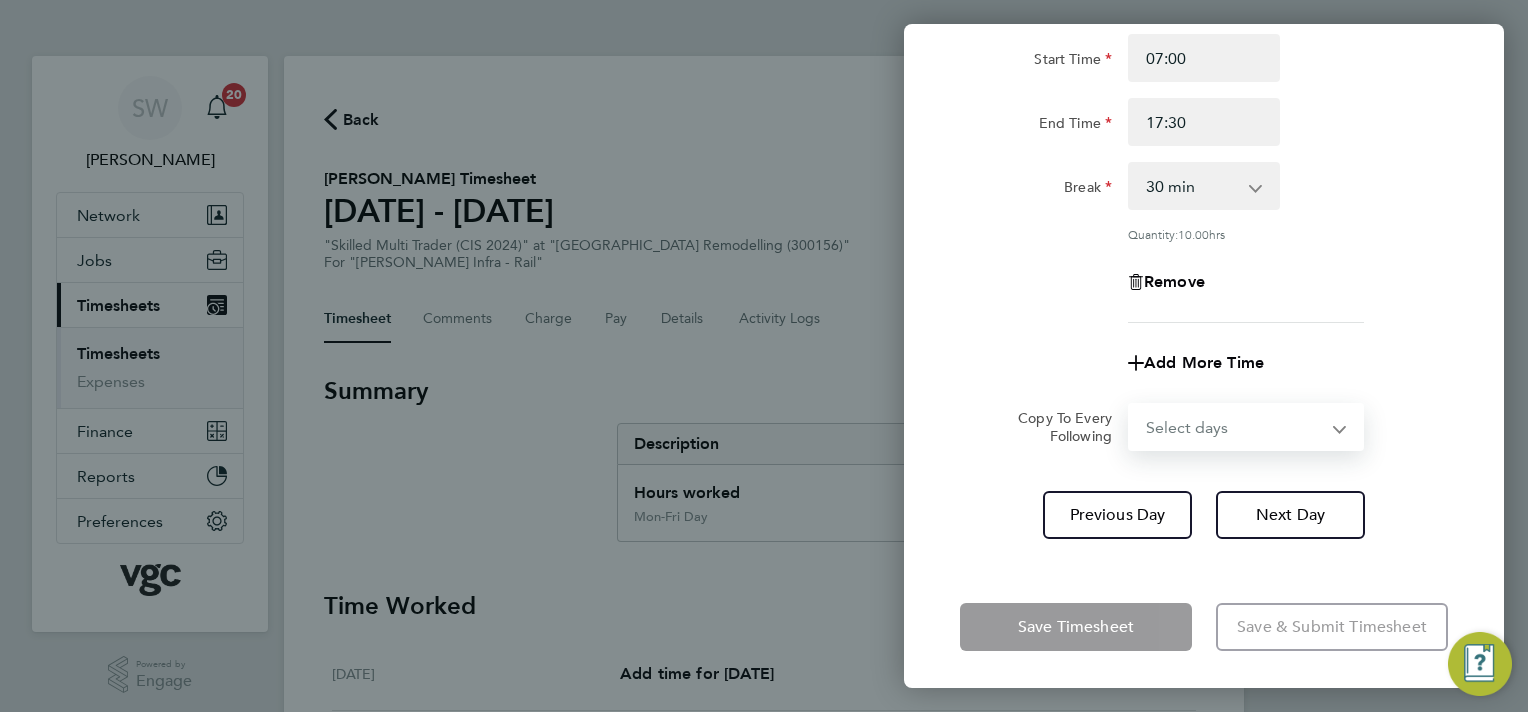 select on "THU" 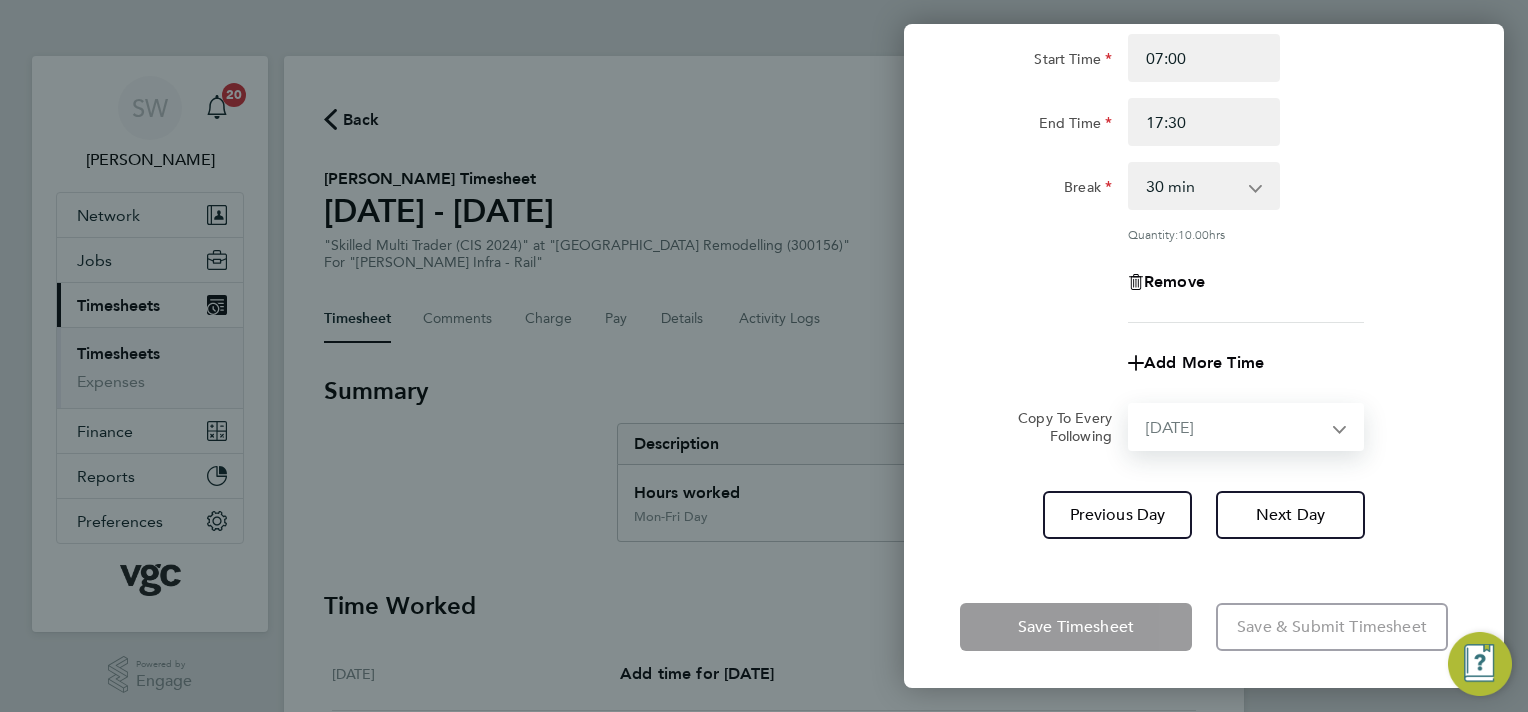 click on "Select days   Day   [DATE]   [DATE]" at bounding box center [1235, 427] 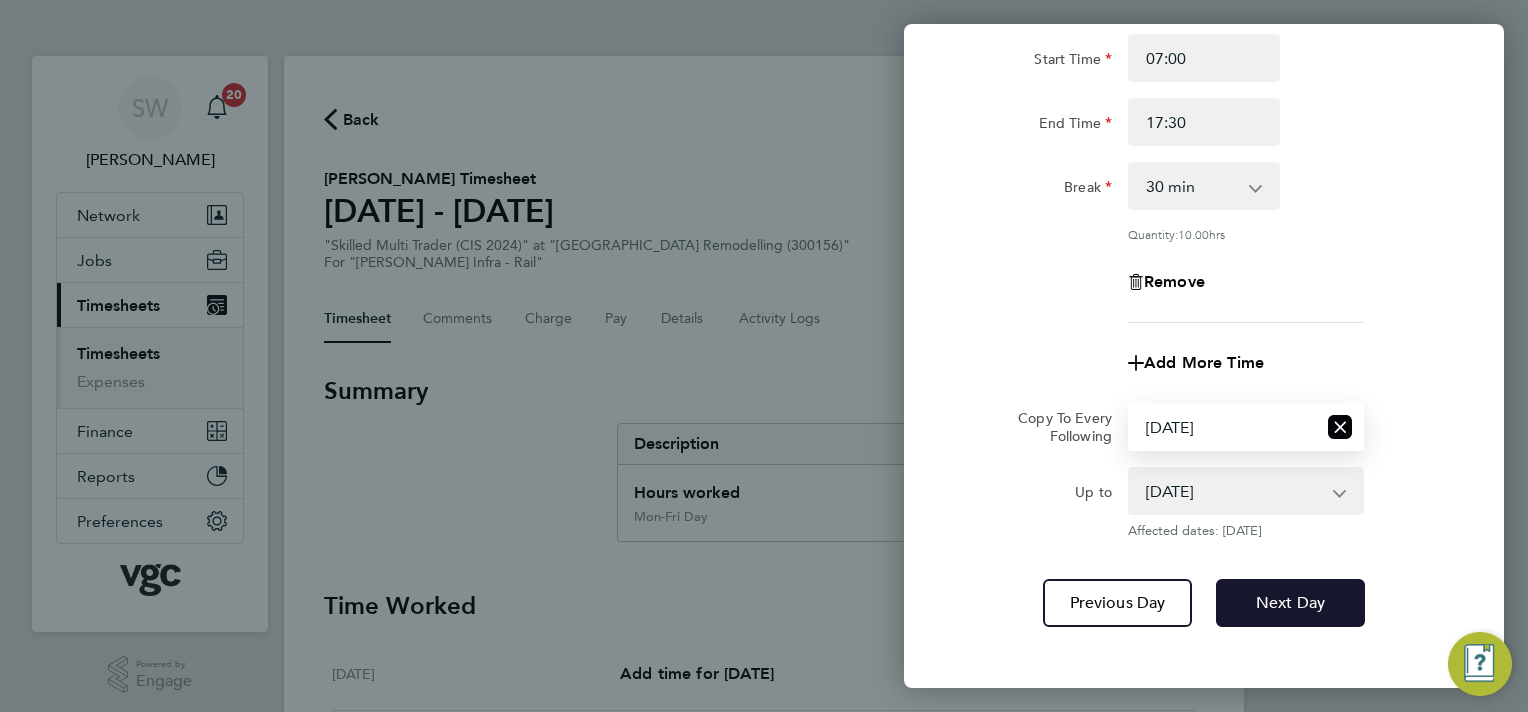 click on "Next Day" 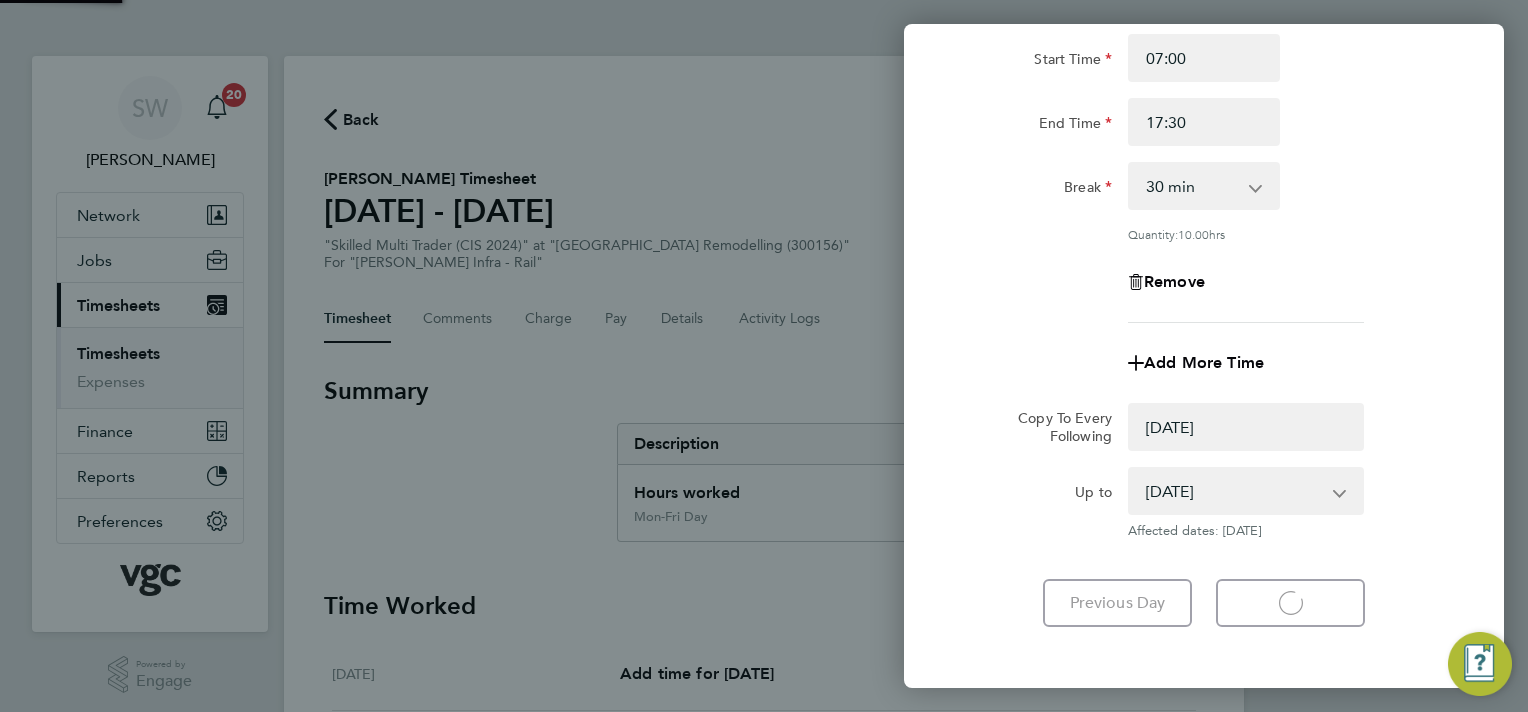 select on "0: null" 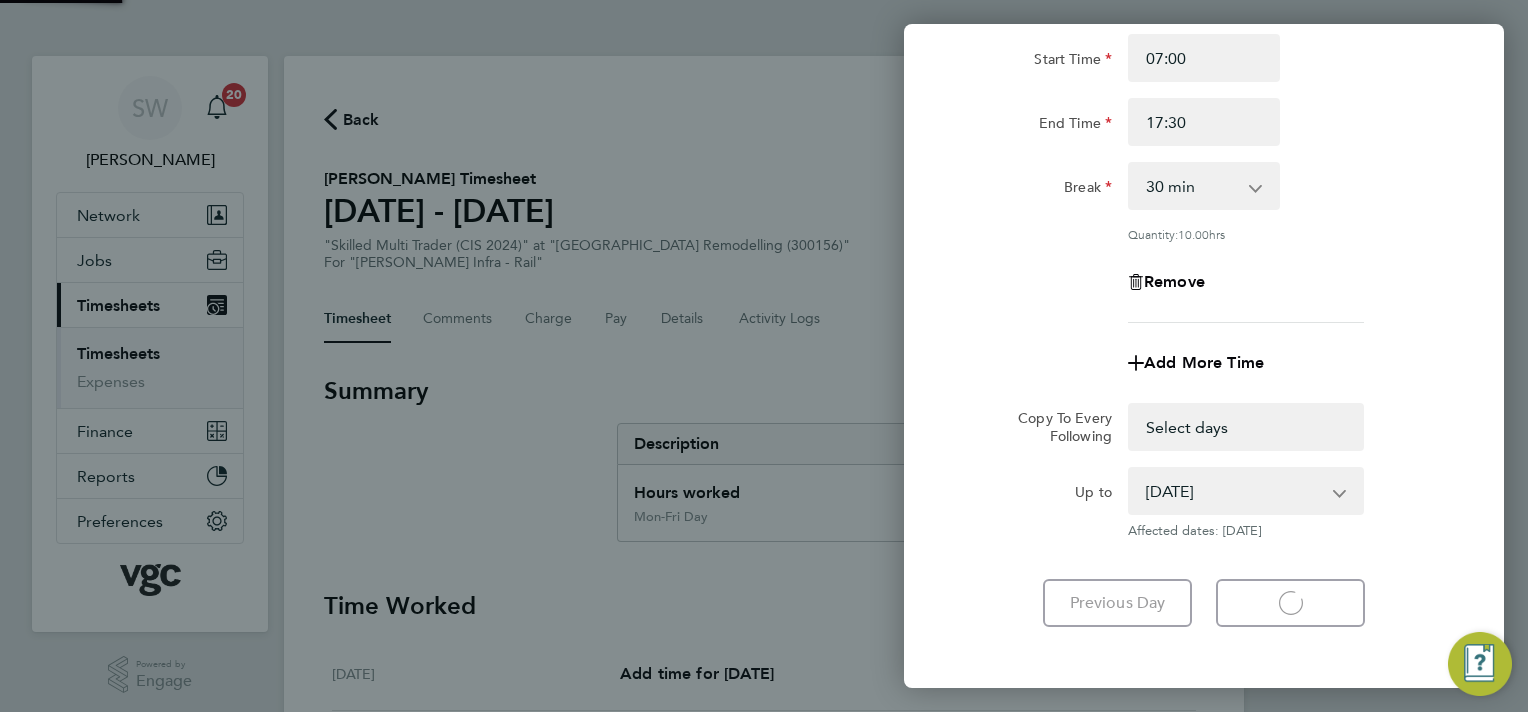 select on "30" 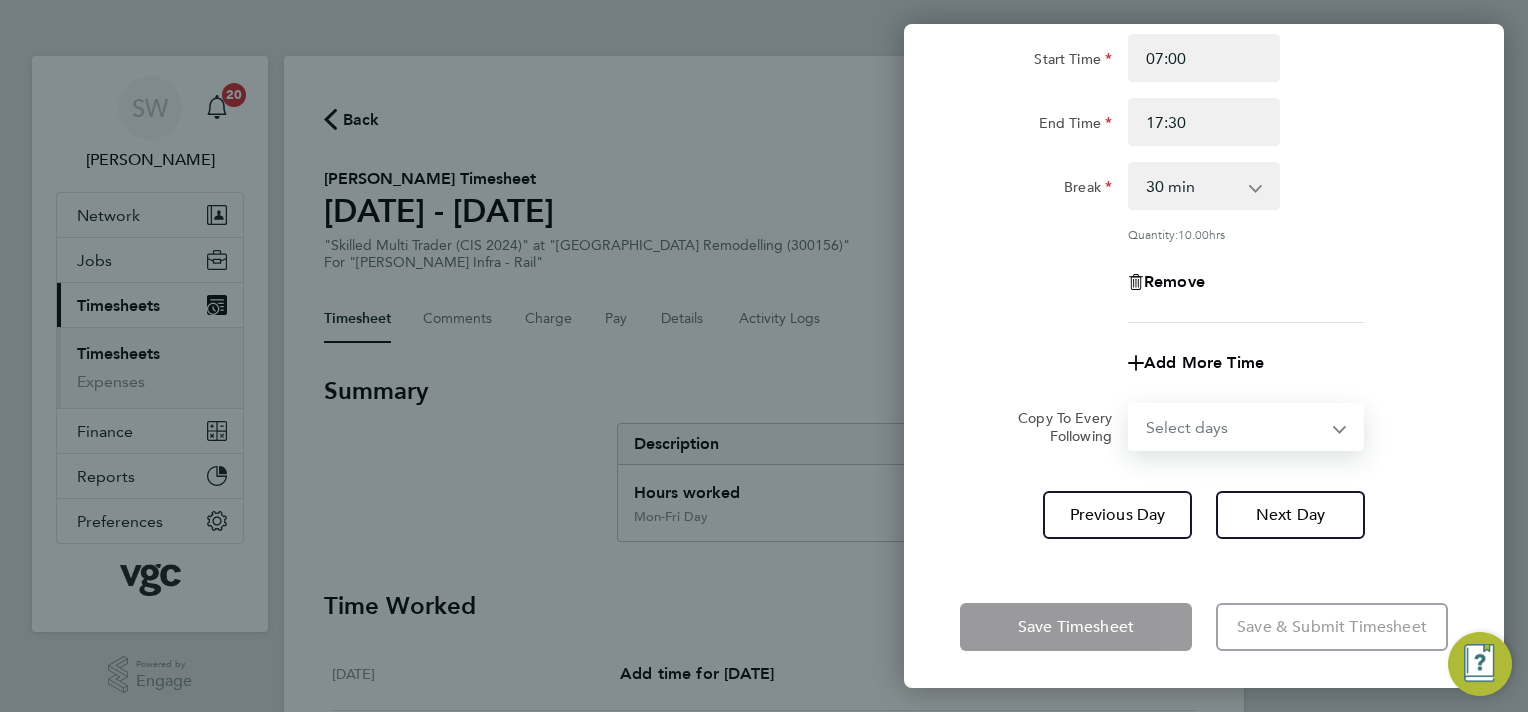click on "Select days   [DATE]" at bounding box center (1235, 427) 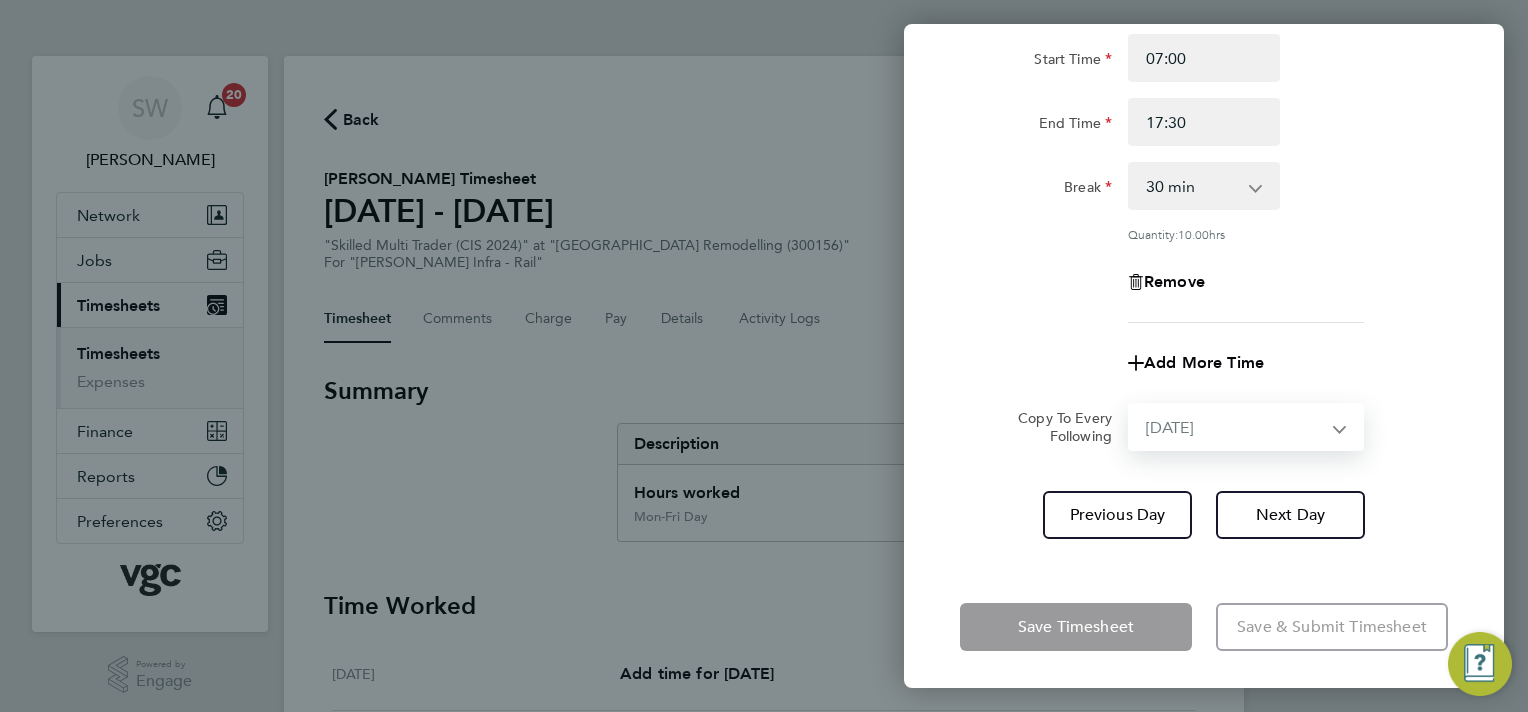 click on "Select days   [DATE]" at bounding box center [1235, 427] 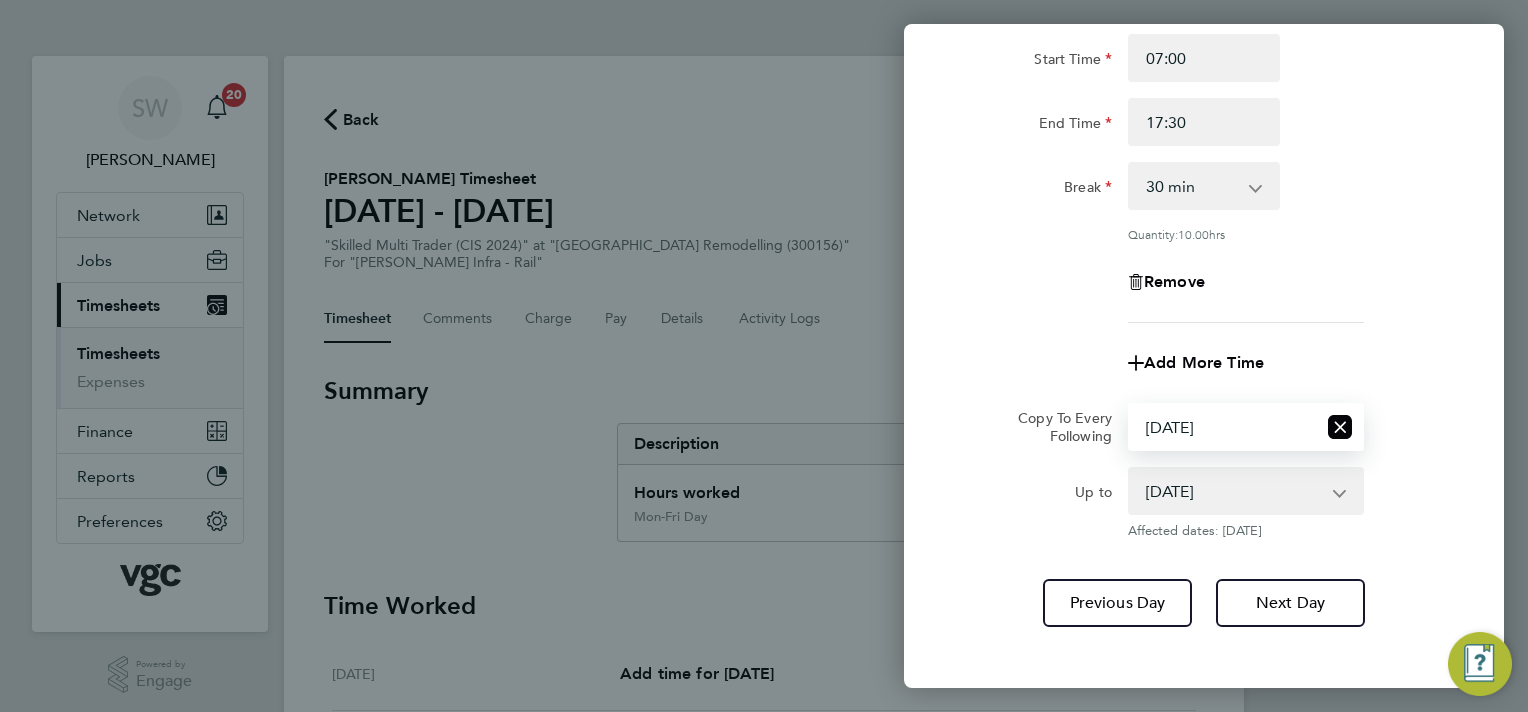 click on "Rate  Mon-Fri Day - 21.31   Mon-Thurs Nights - 24.51   Weekend - 27.70   Bank Hol - 31.96   Xmas / [GEOGRAPHIC_DATA] - 42.62
Start Time 07:00 End Time 17:30 Break  0 min   15 min   30 min   45 min   60 min   75 min   90 min
Quantity:  10.00  hrs
Remove
Add More Time  Copy To Every Following  Select days   [DATE]
Up to  [DATE]
Affected dates: [DATE]   Previous Day   Next Day" 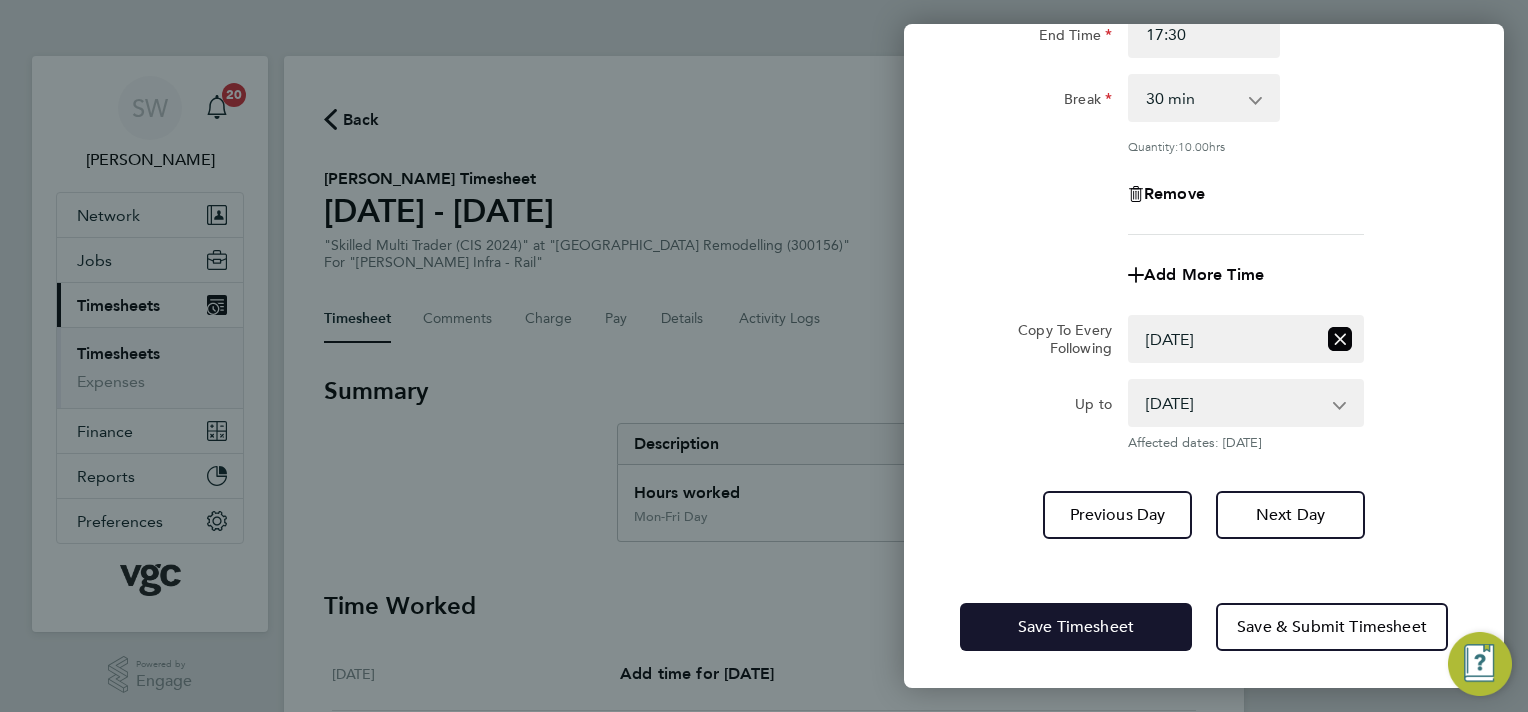 click on "Save Timesheet" 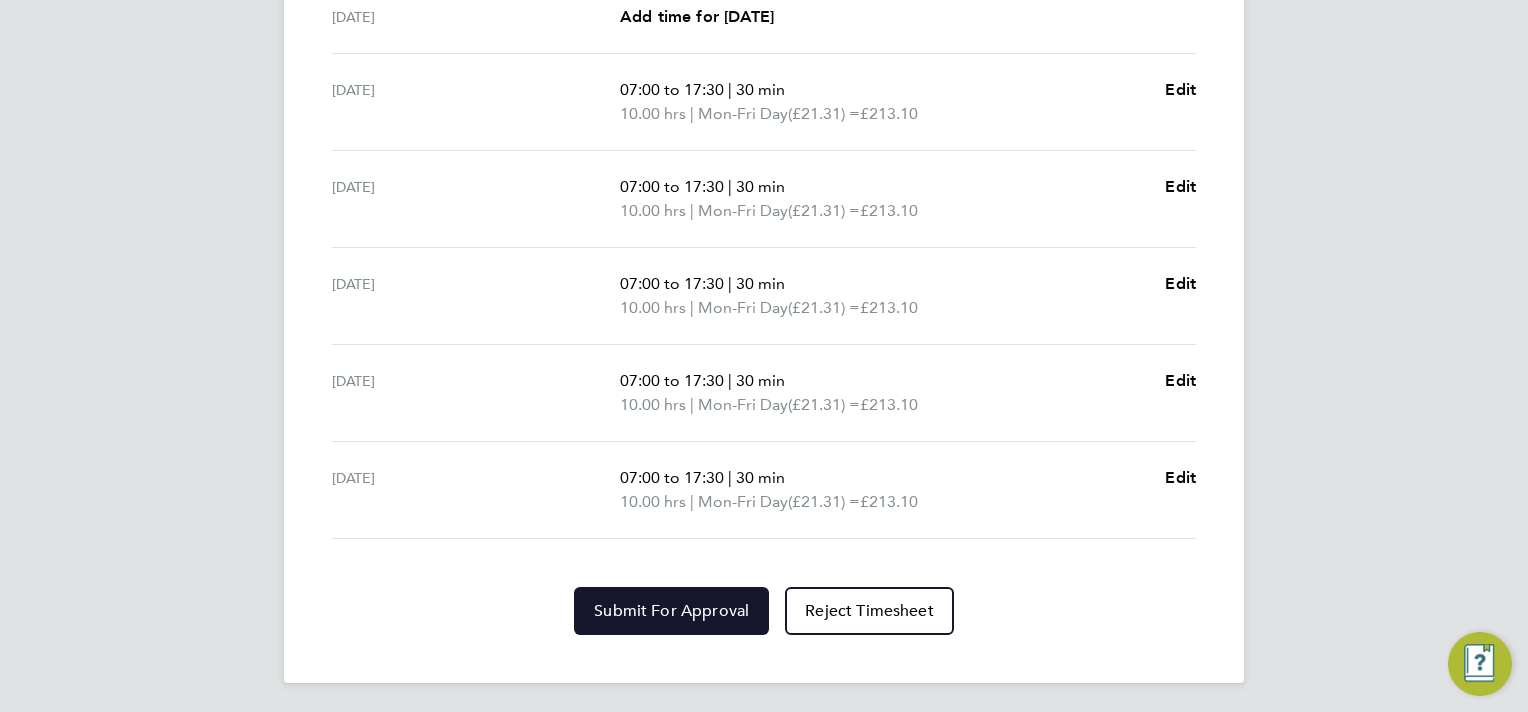 click on "Submit For Approval" 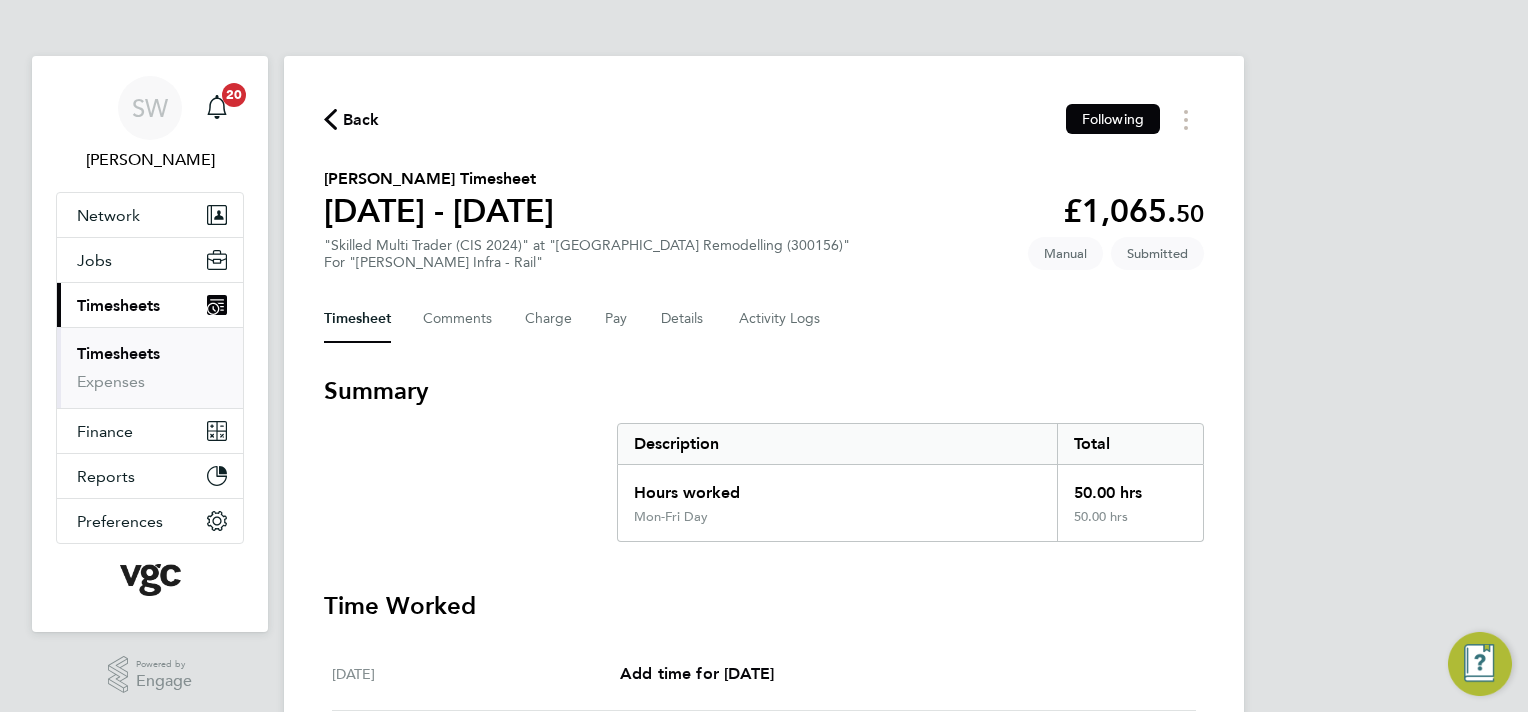 click on "Timesheets" at bounding box center [118, 353] 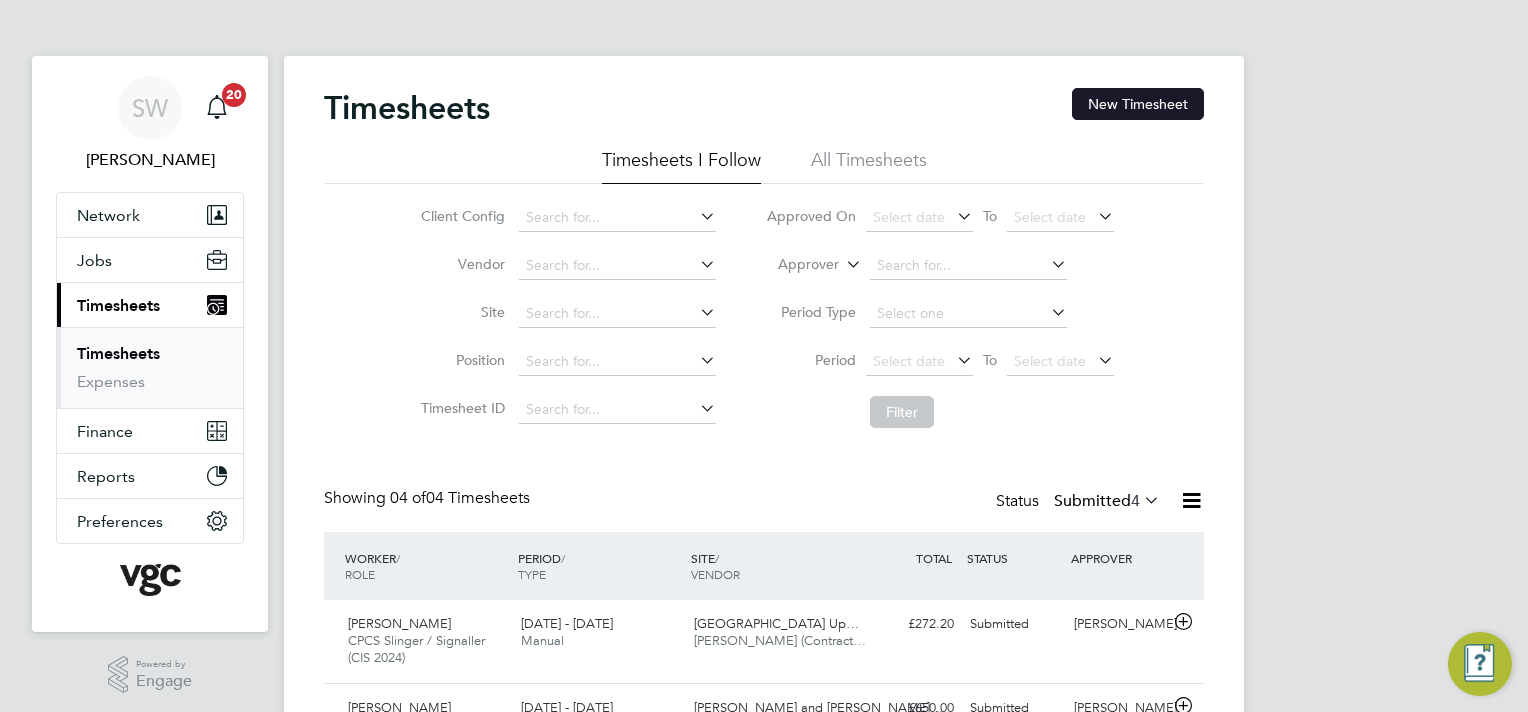 click on "New Timesheet" 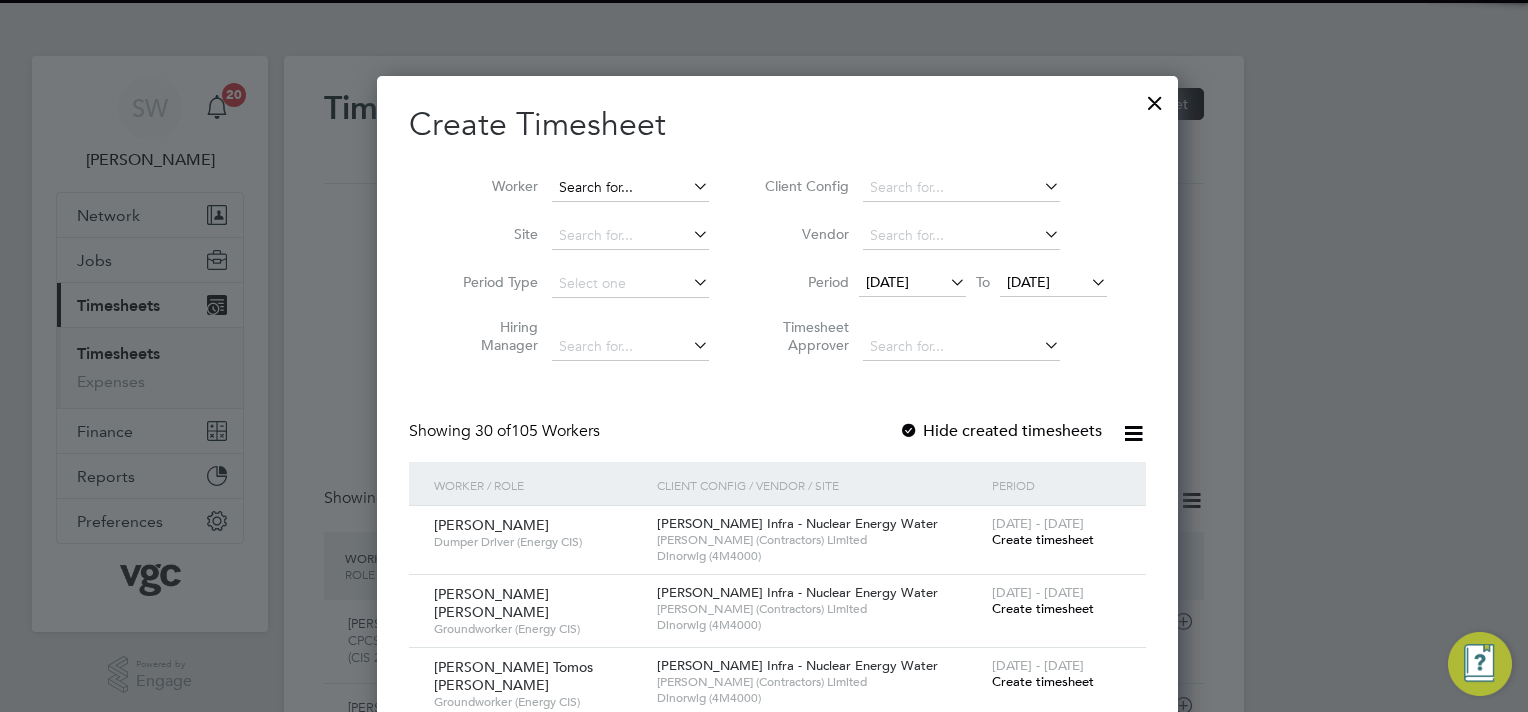 click at bounding box center (630, 188) 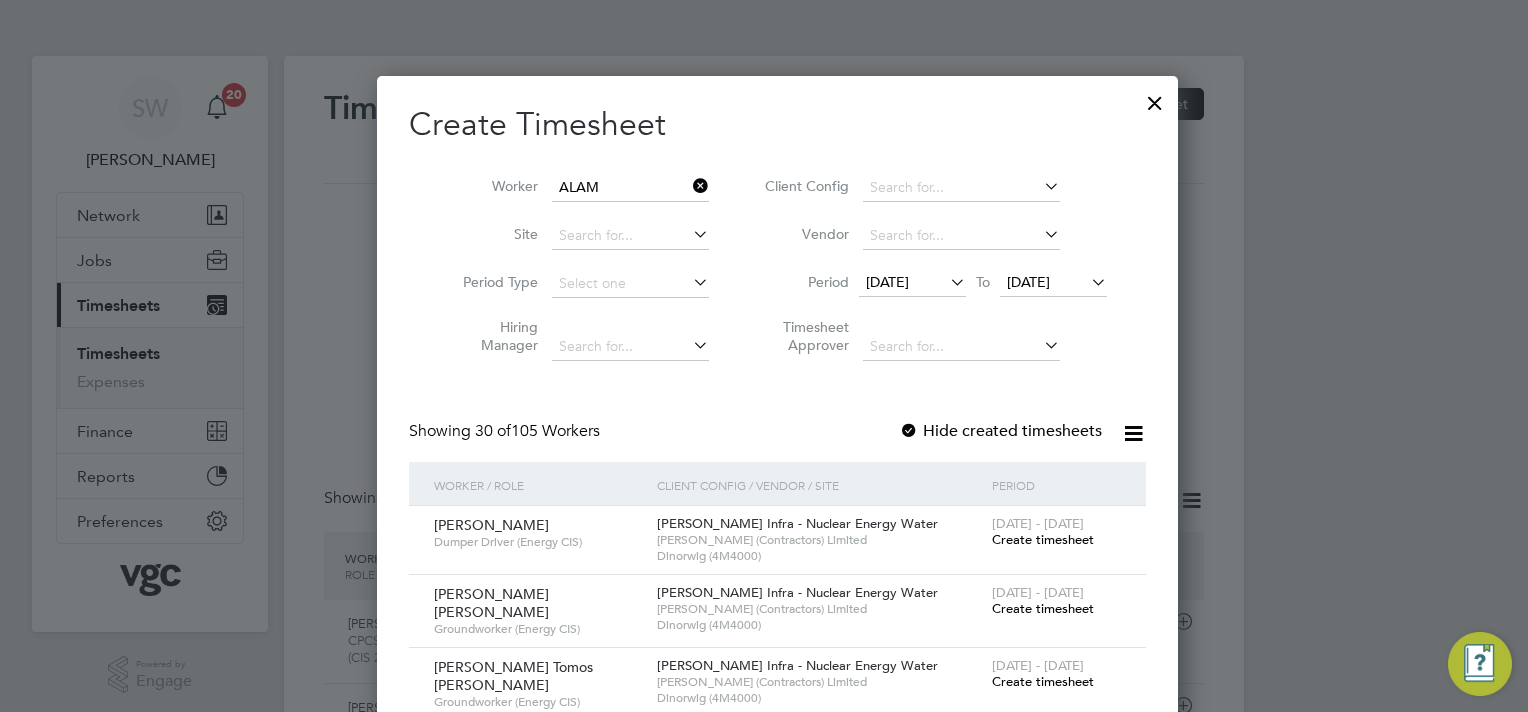 click on "Alam in [GEOGRAPHIC_DATA]" 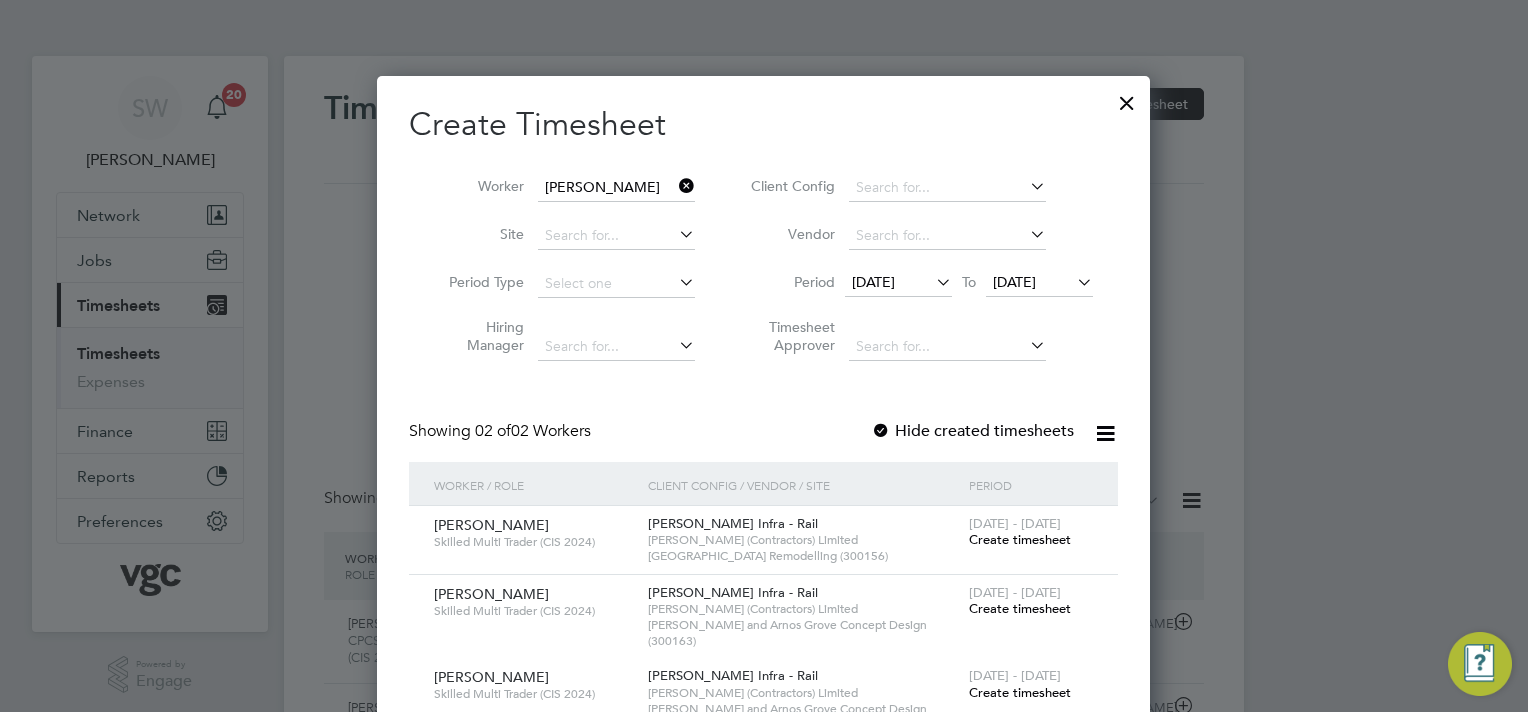 click on "Create timesheet" at bounding box center (1020, 539) 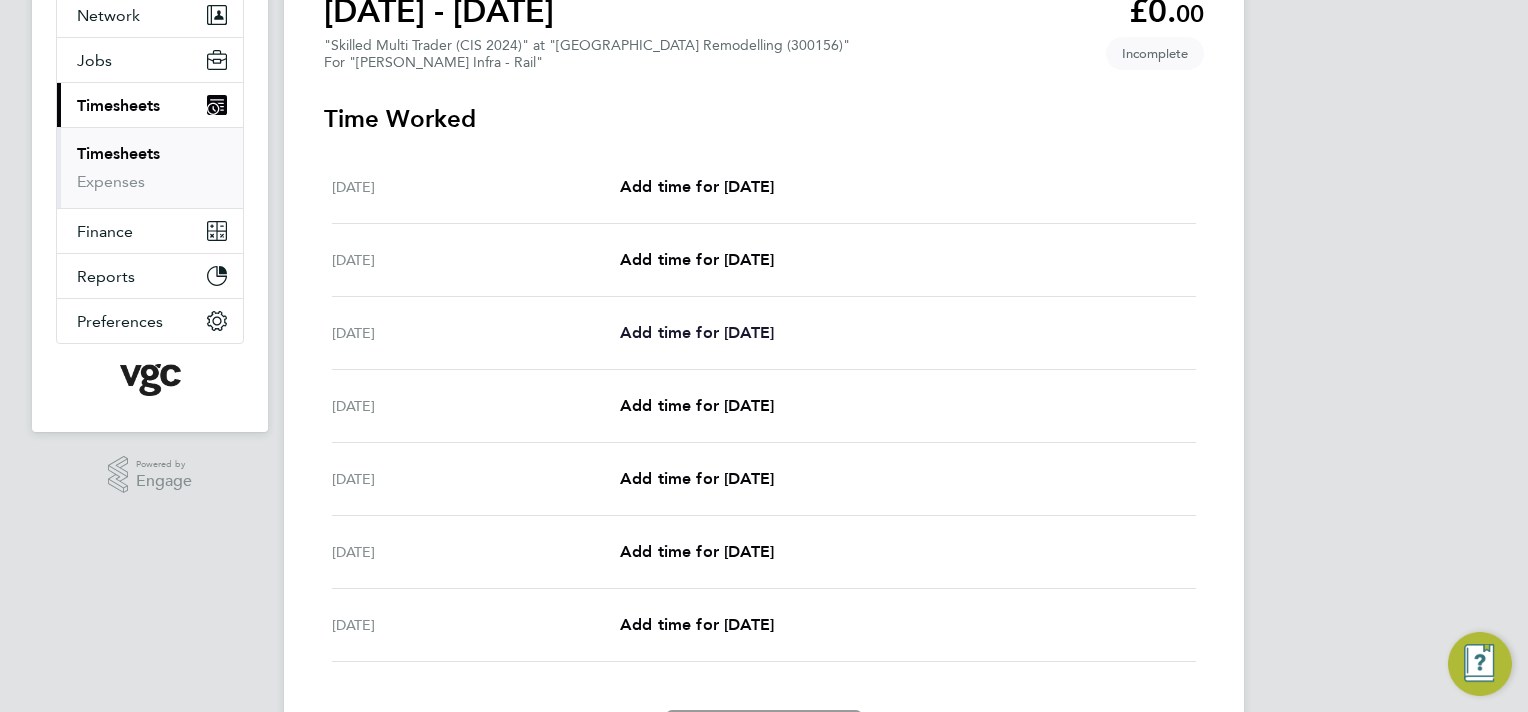 click on "Add time for [DATE]" at bounding box center (697, 332) 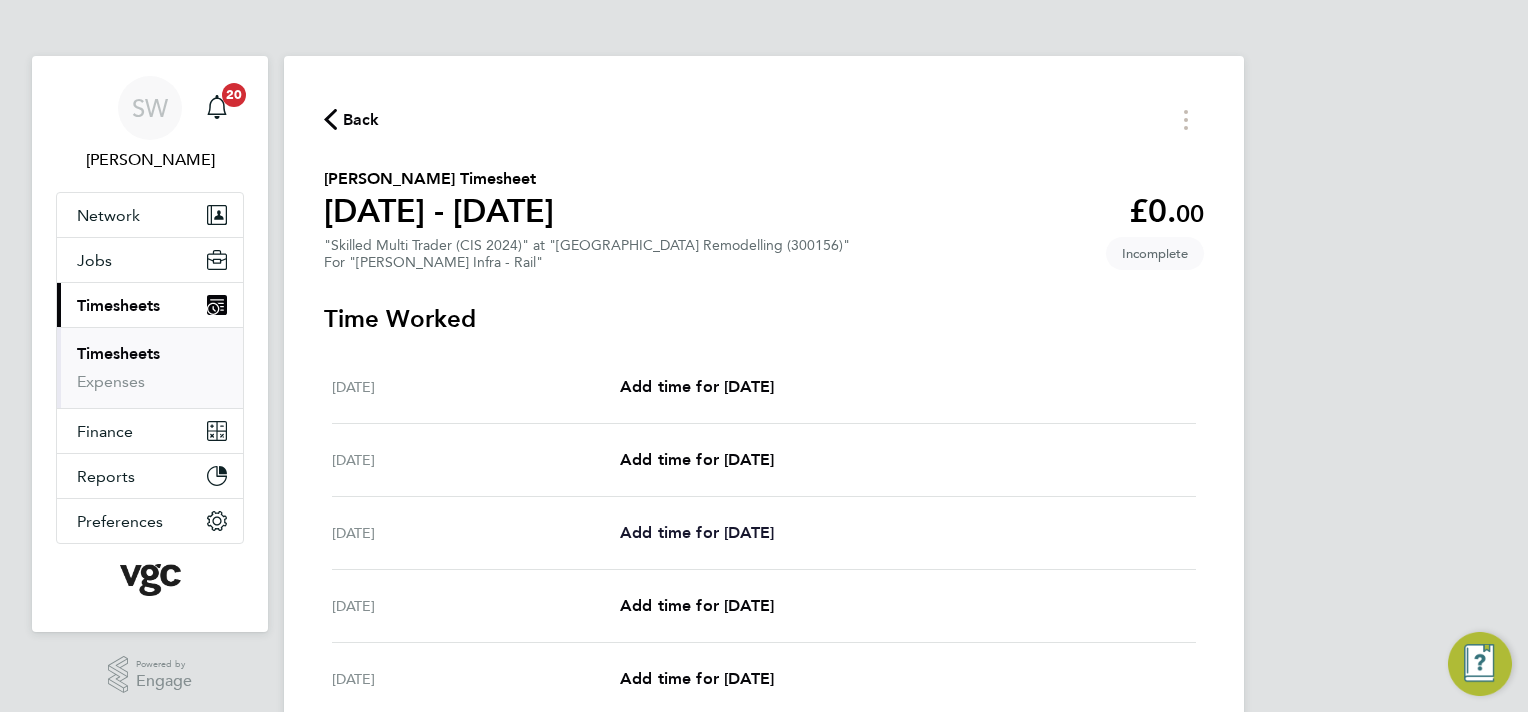select on "30" 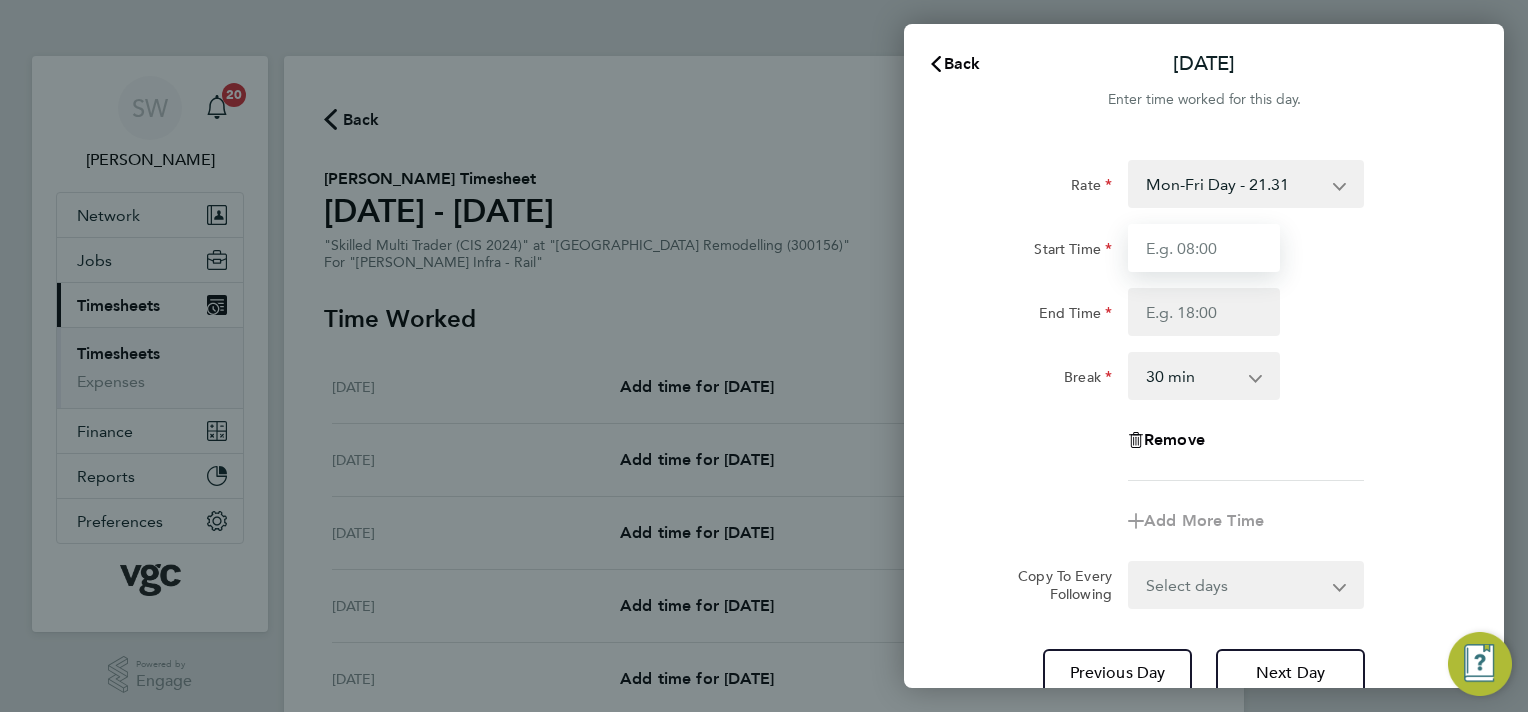 click on "Start Time" at bounding box center (1204, 248) 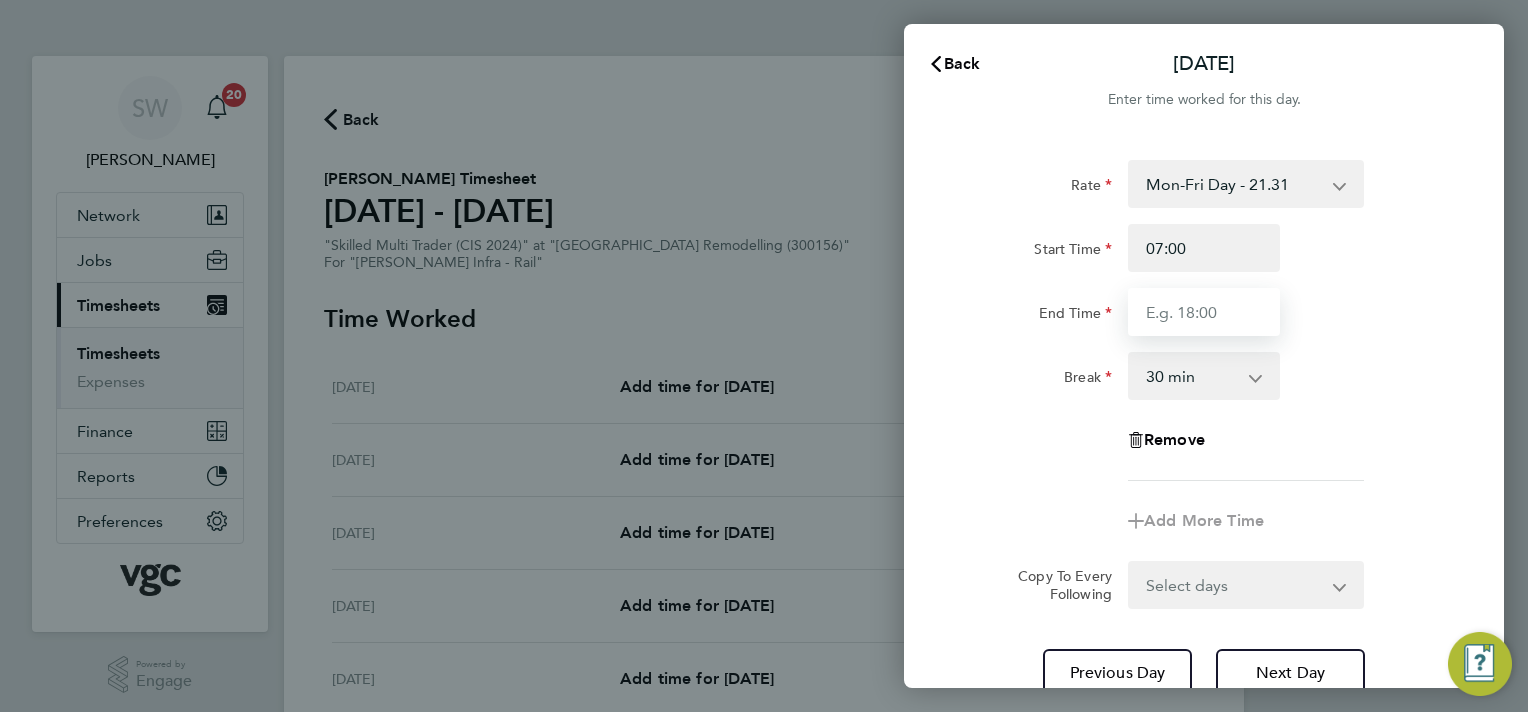 type on "17:30" 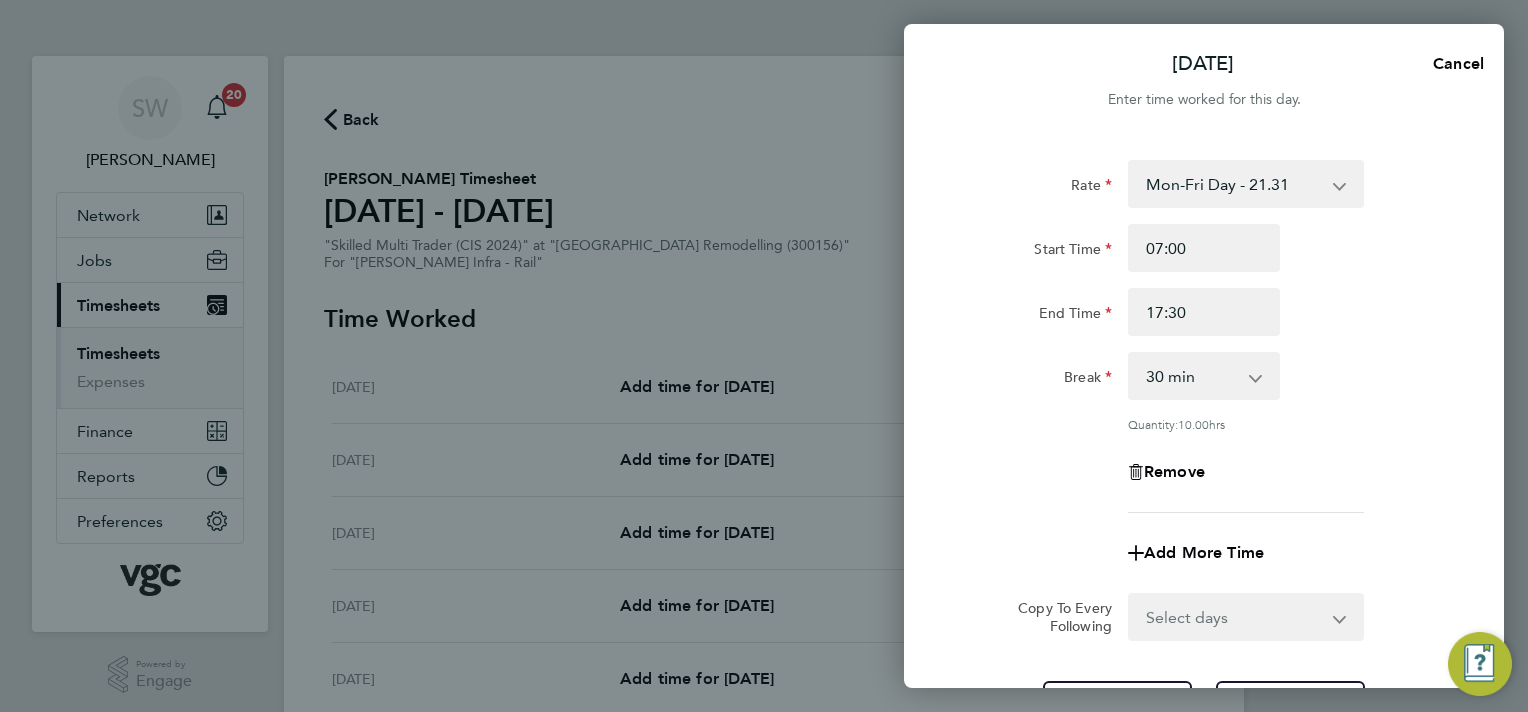 click on "Select days   Day   [DATE]   [DATE]   [DATE]   [DATE]" at bounding box center [1235, 617] 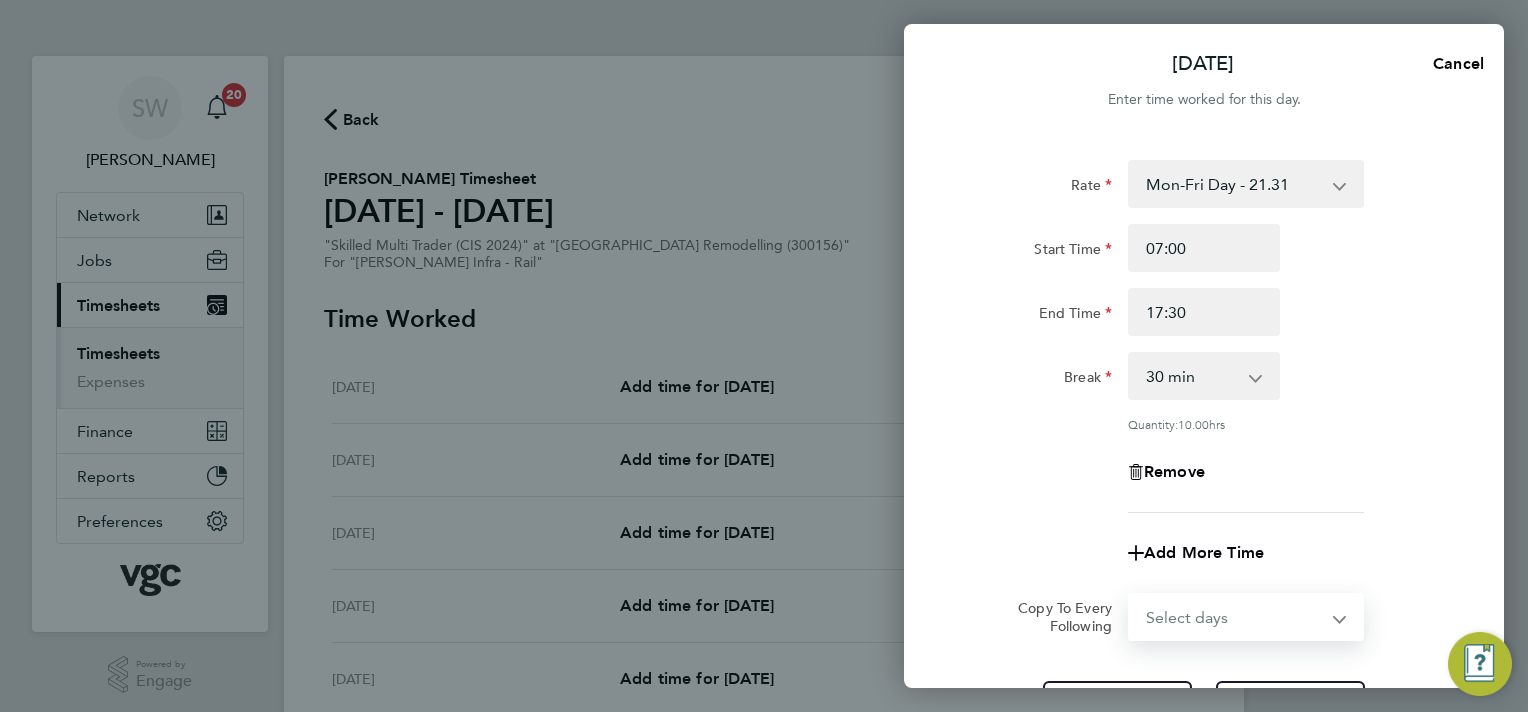 select on "TUE" 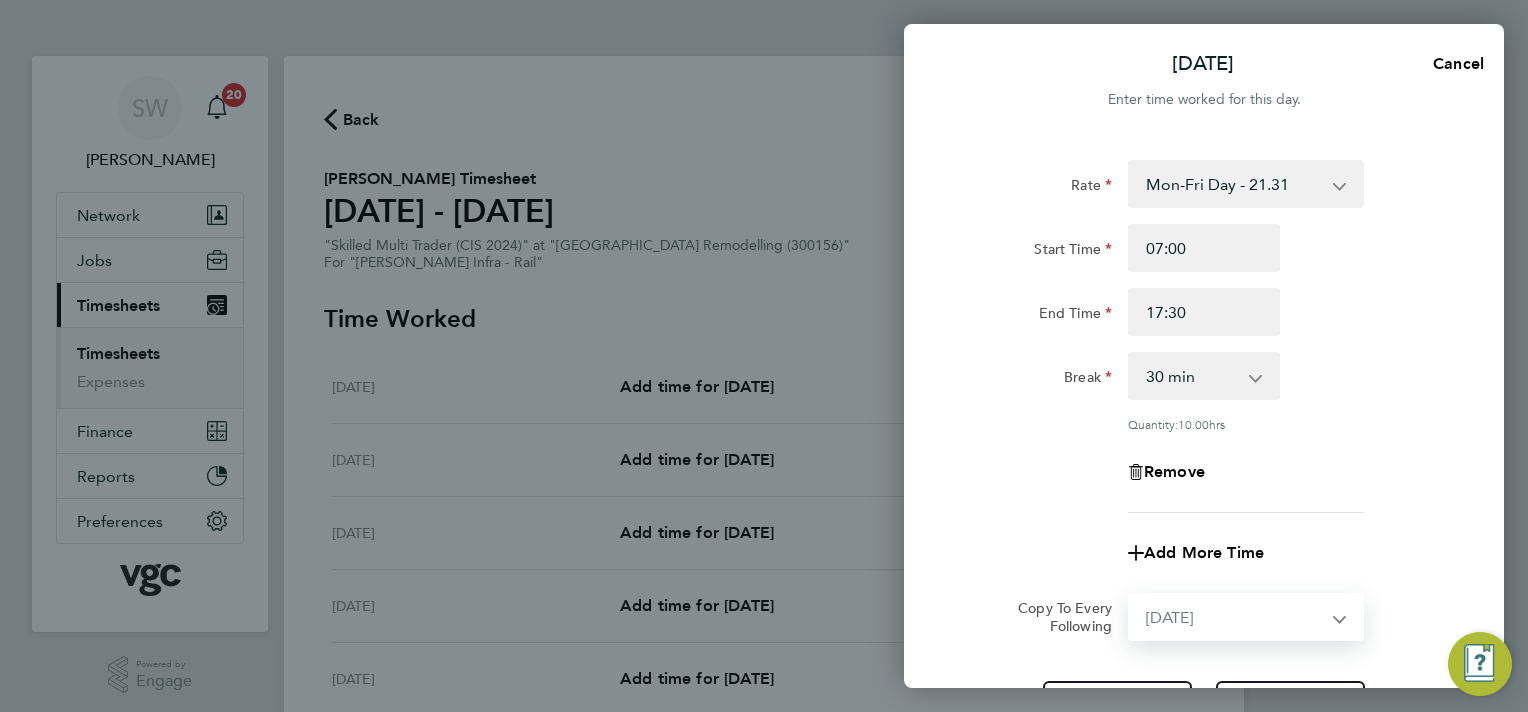 click on "Select days   Day   [DATE]   [DATE]   [DATE]   [DATE]" at bounding box center (1235, 617) 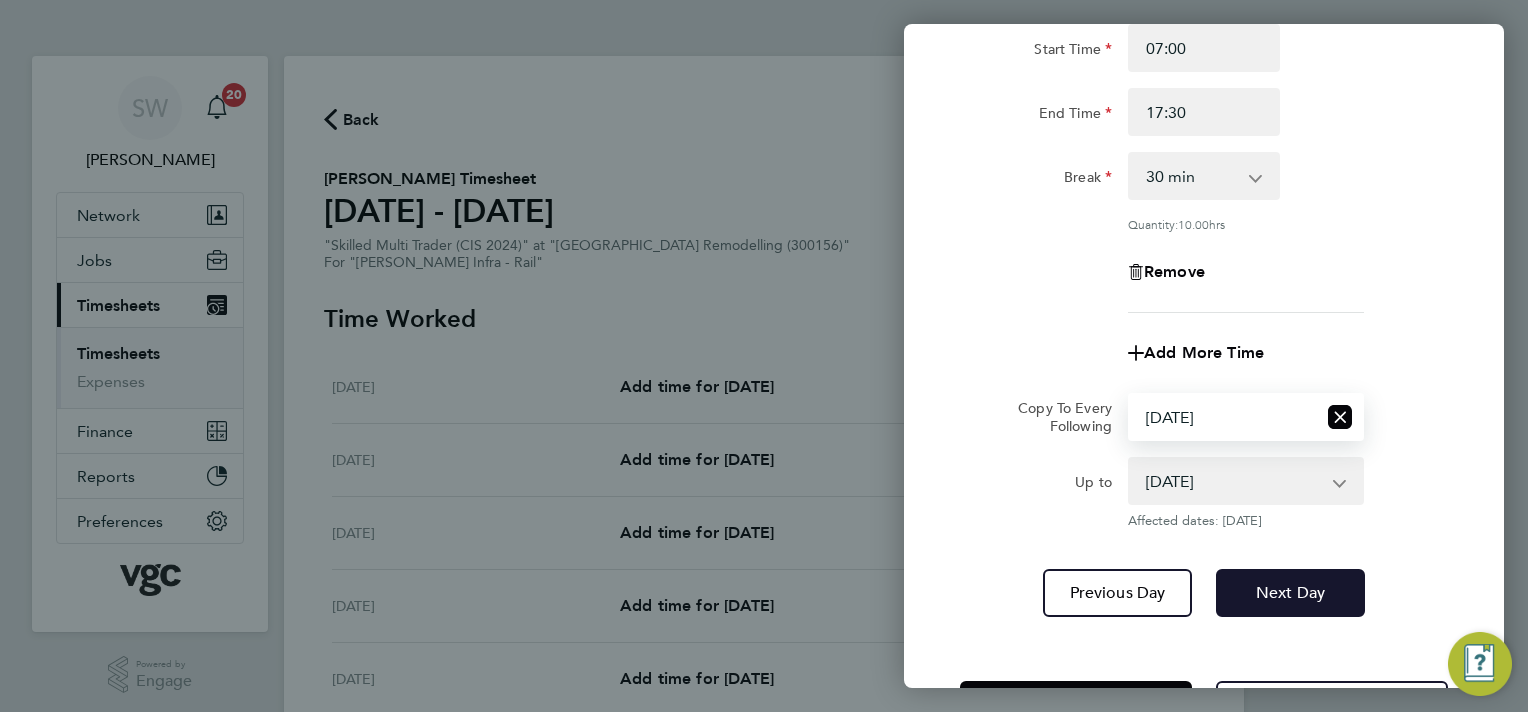 click on "Next Day" 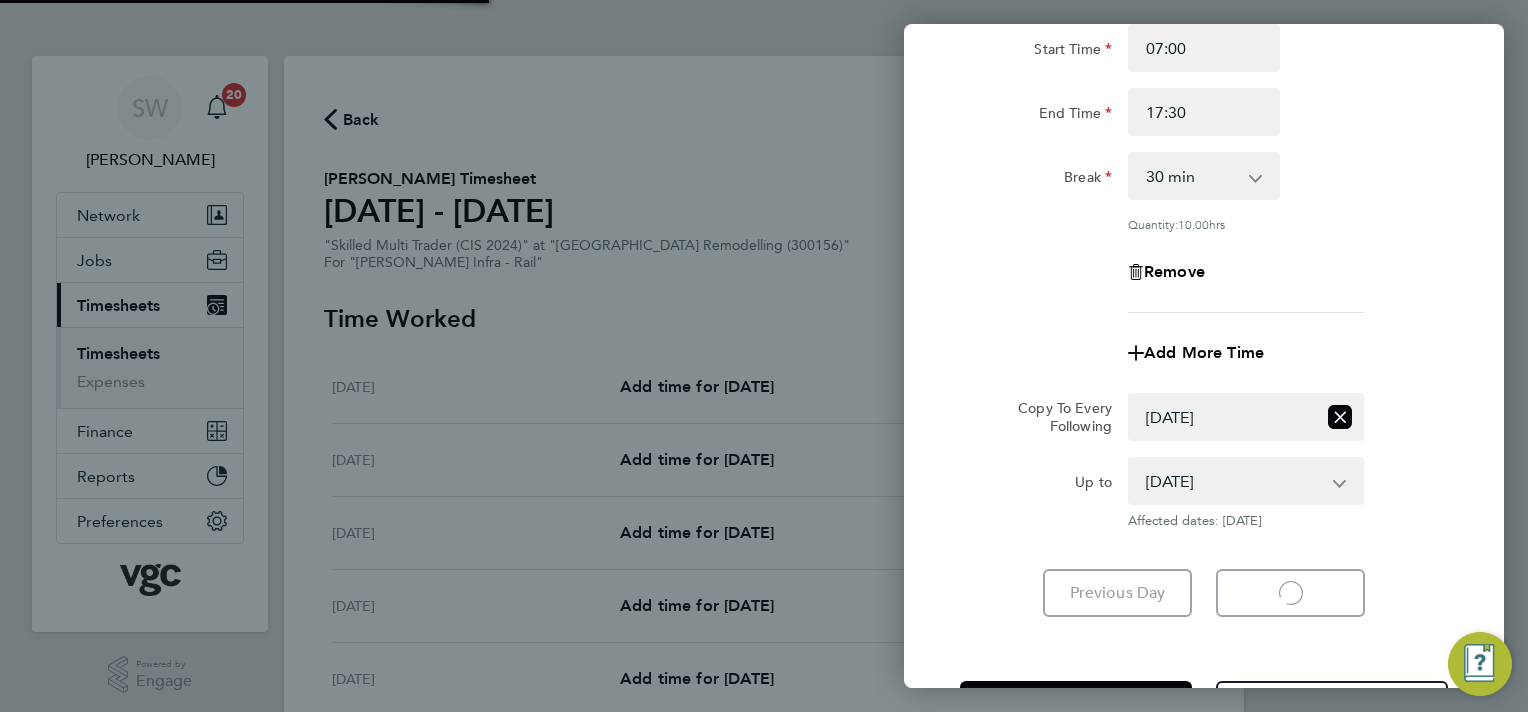 select on "30" 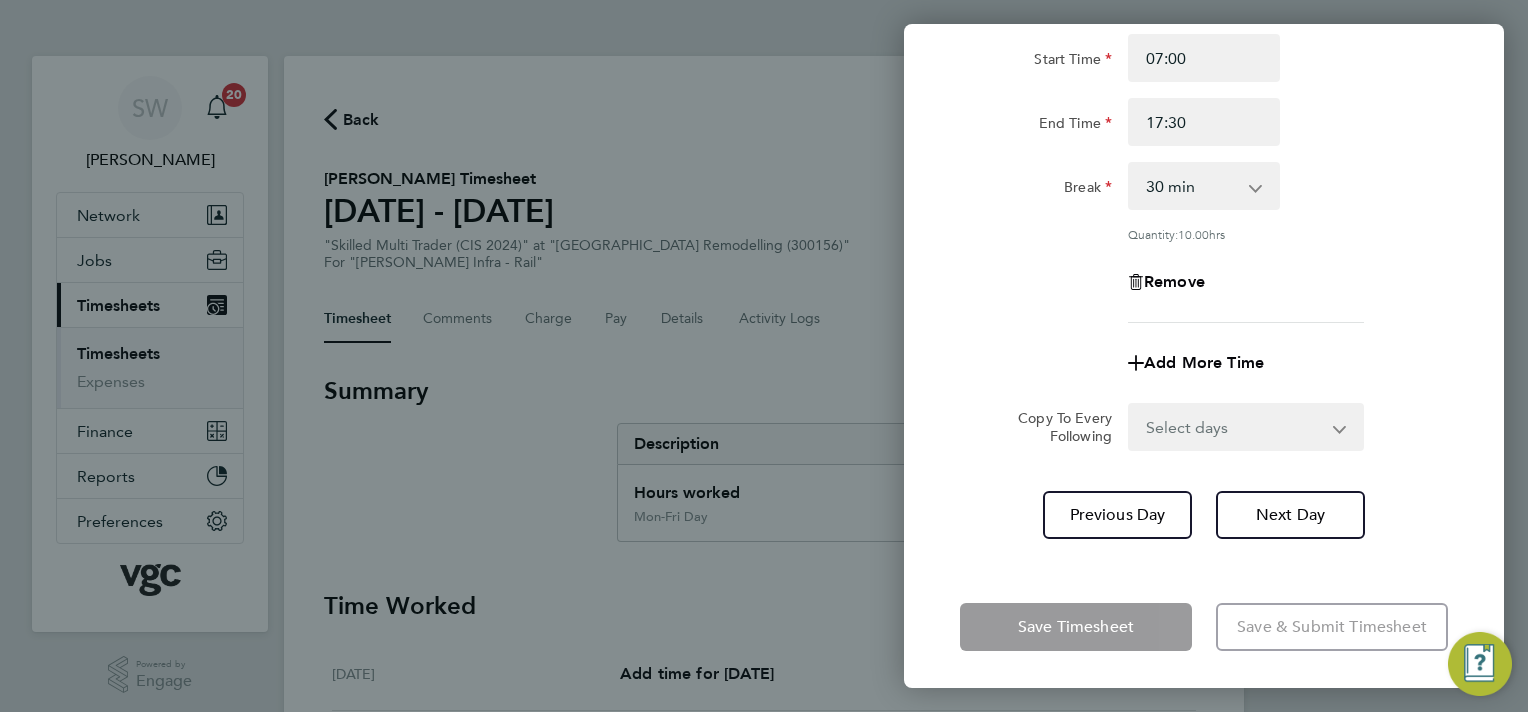 click on "Select days   Day   [DATE]   [DATE]   [DATE]" at bounding box center (1235, 427) 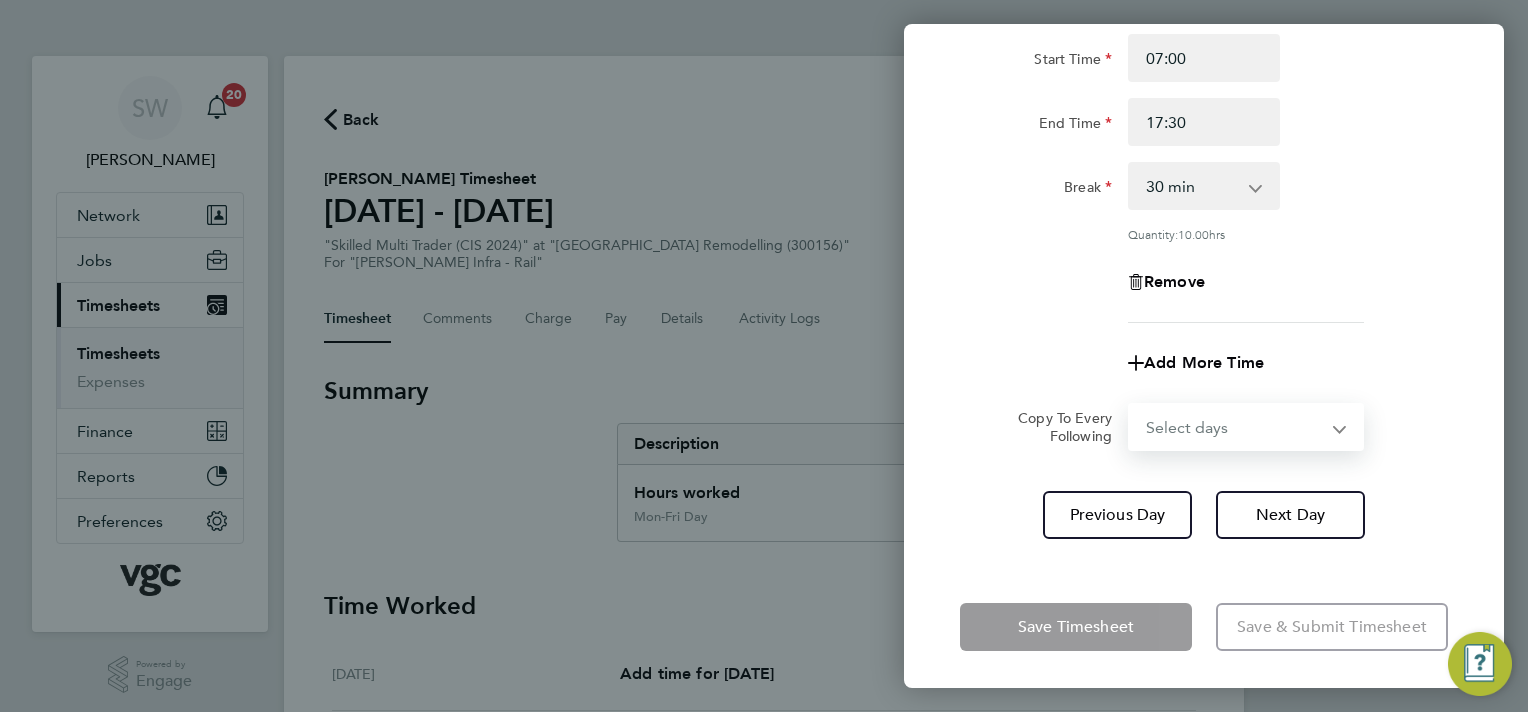 select on "WED" 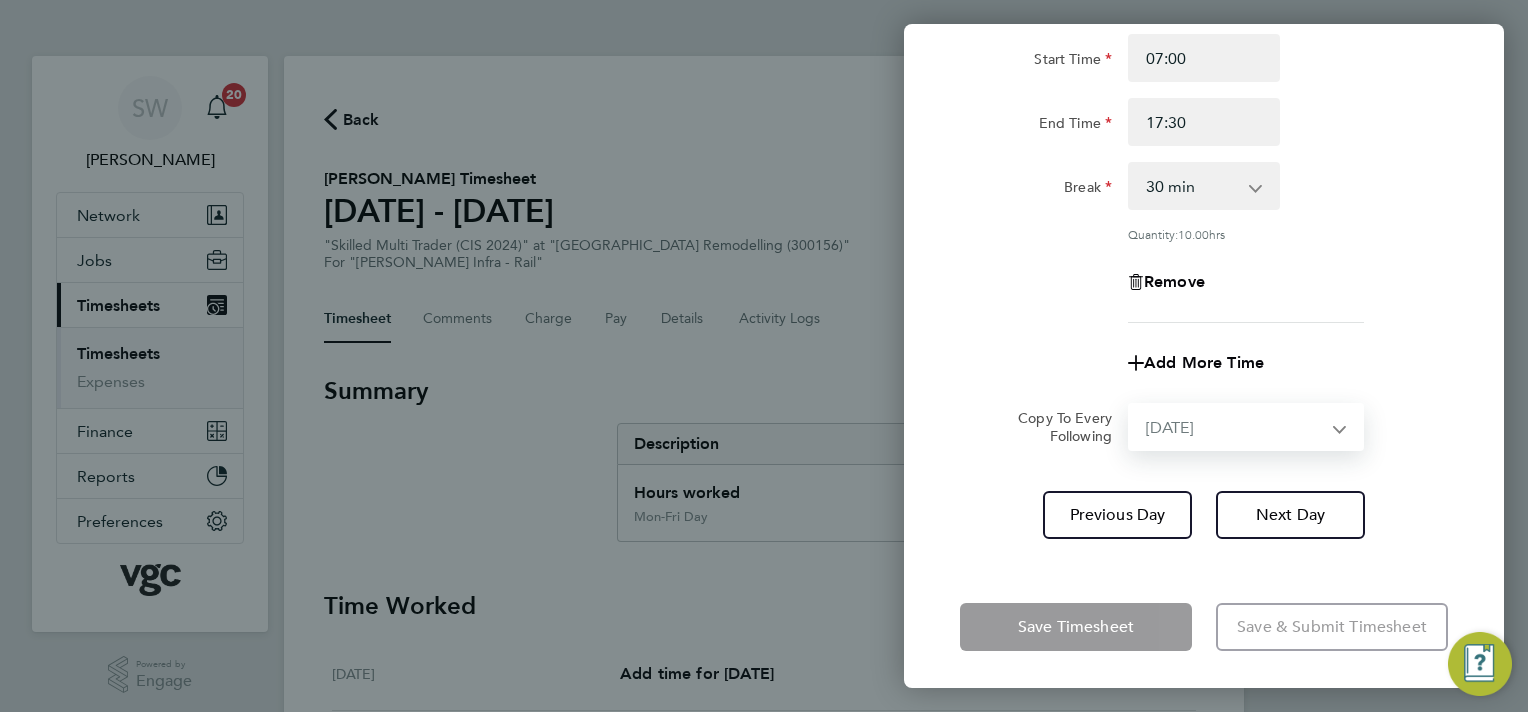 click on "Select days   Day   [DATE]   [DATE]   [DATE]" at bounding box center (1235, 427) 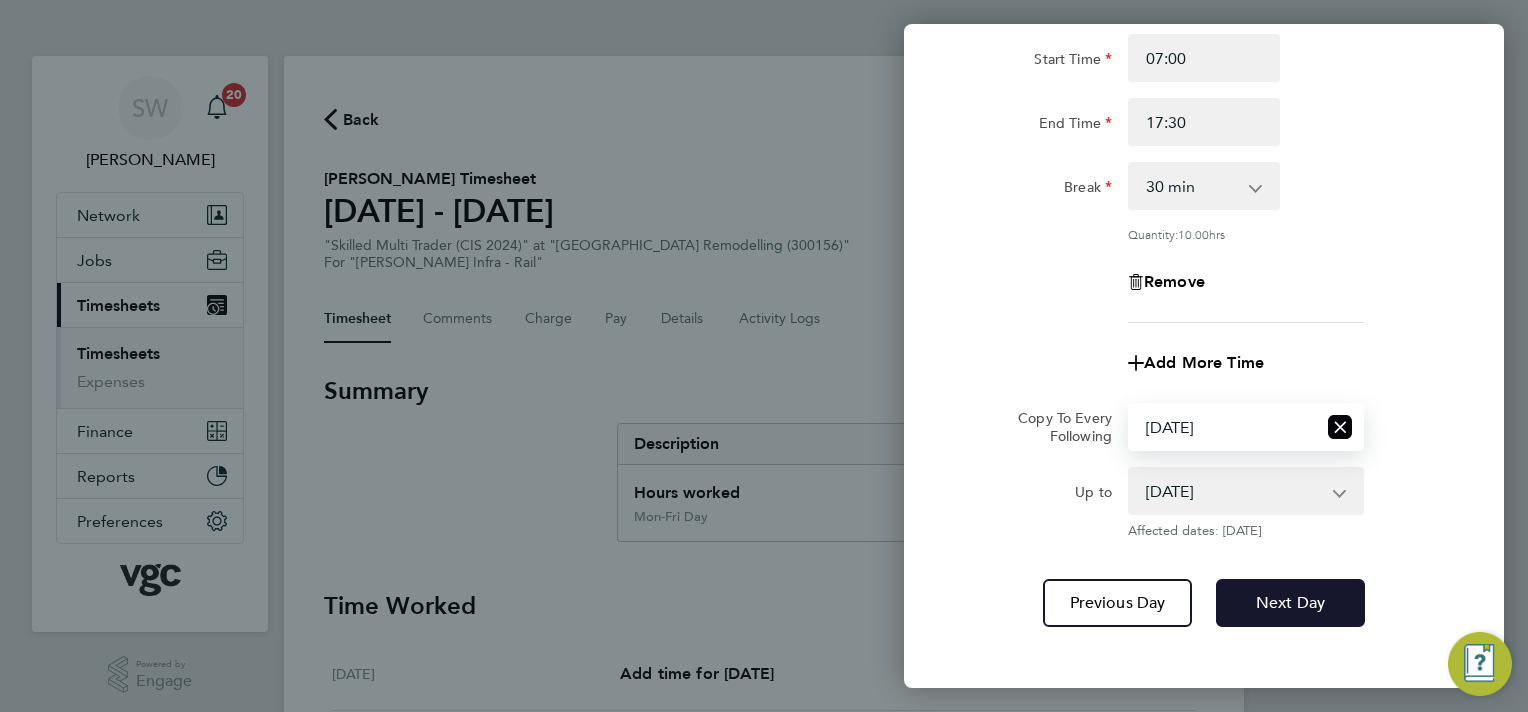 click on "Next Day" 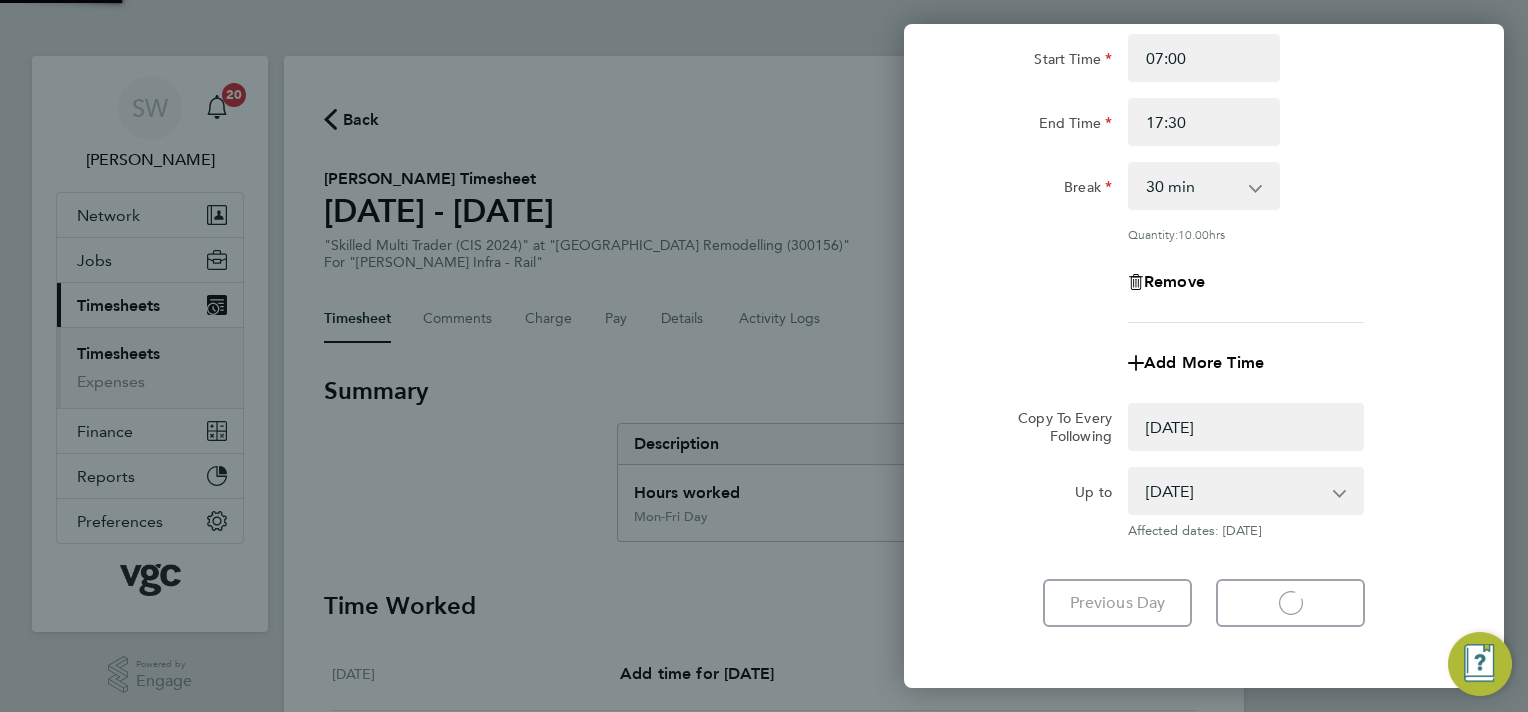 select on "0: null" 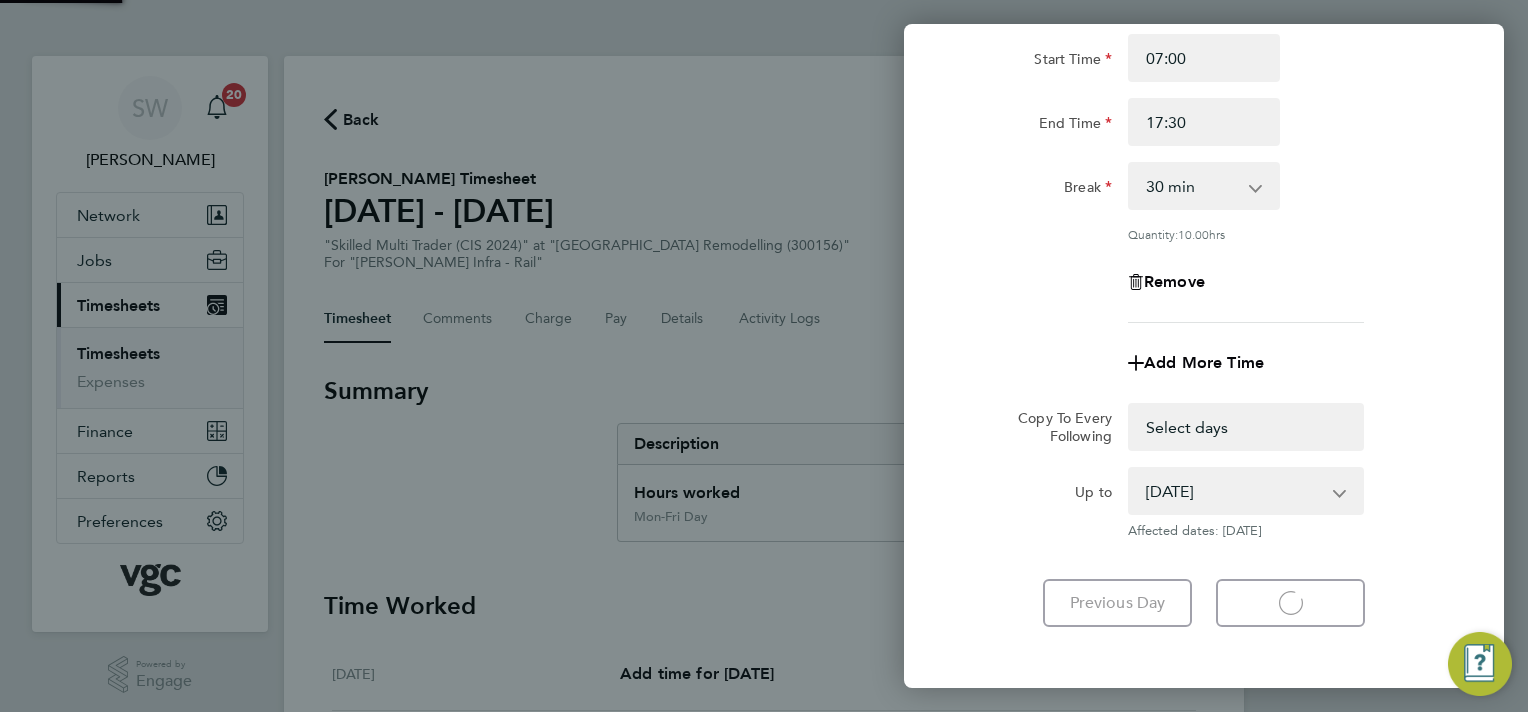 select on "30" 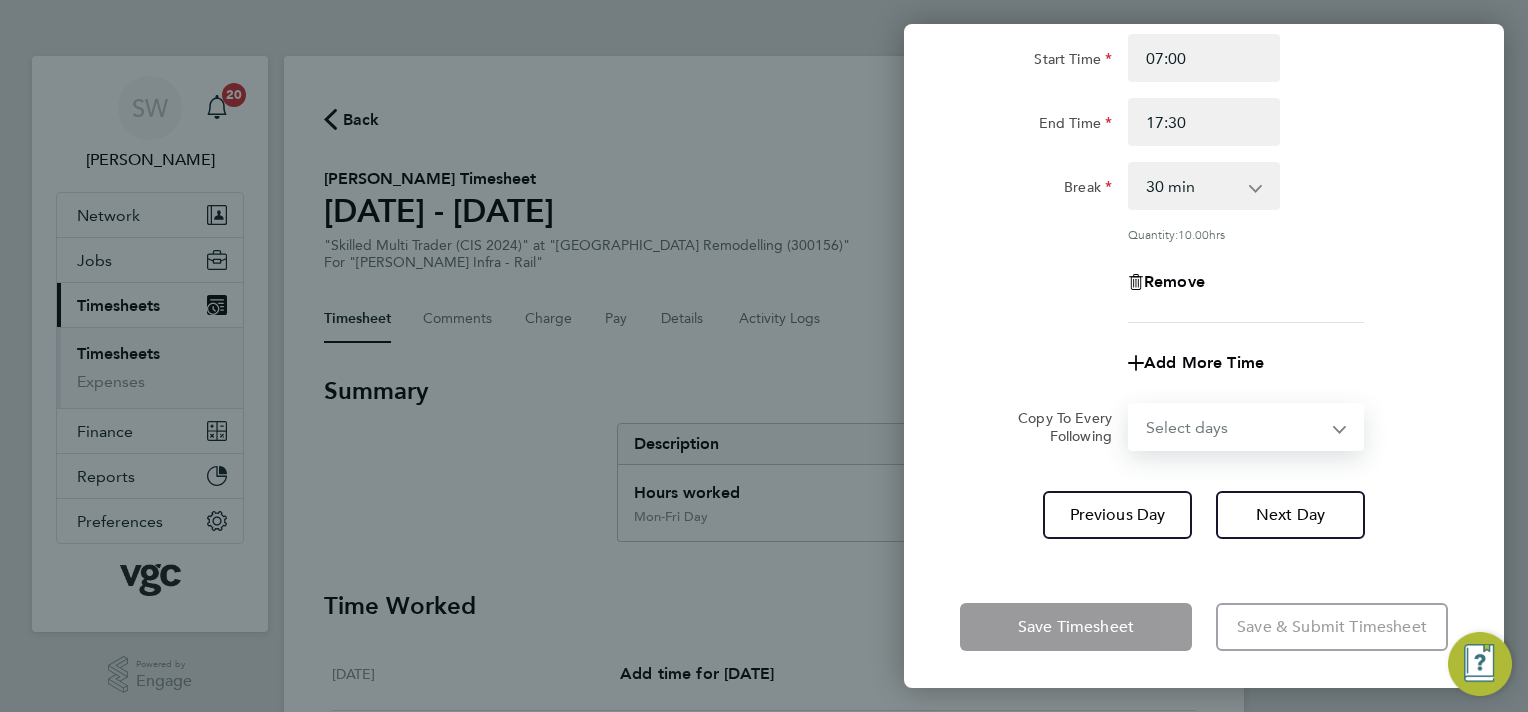 drag, startPoint x: 1328, startPoint y: 423, endPoint x: 1319, endPoint y: 432, distance: 12.727922 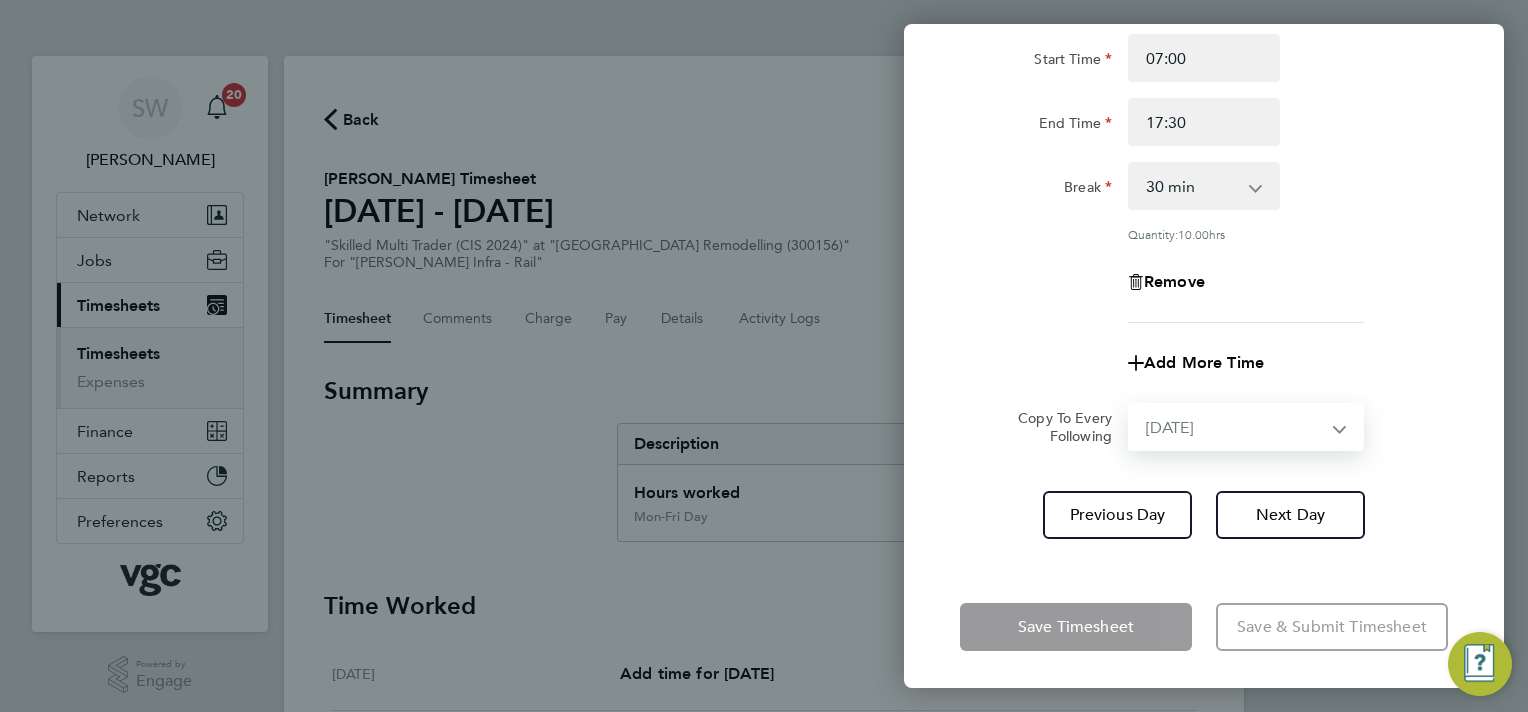 click on "Select days   Day   [DATE]   [DATE]" at bounding box center [1235, 427] 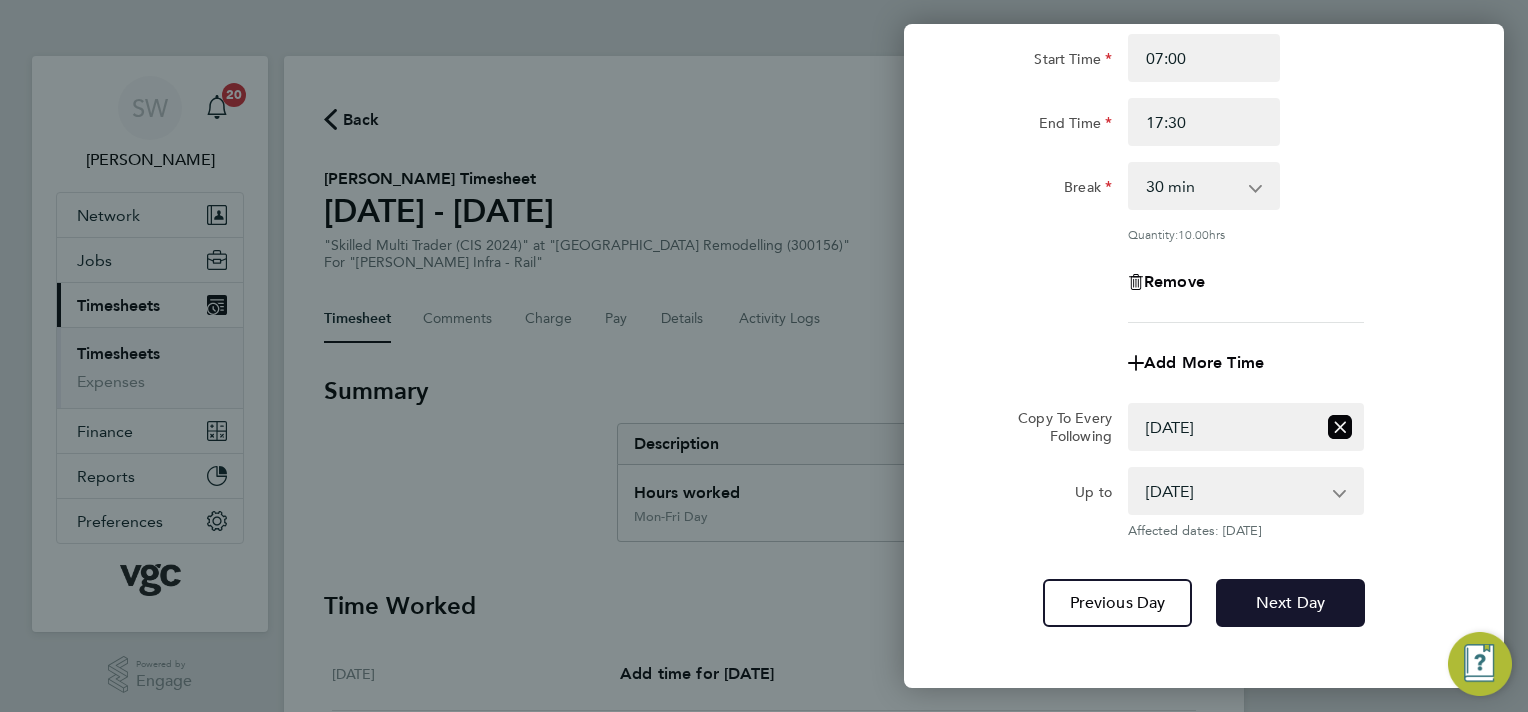 drag, startPoint x: 1271, startPoint y: 604, endPoint x: 1274, endPoint y: 584, distance: 20.22375 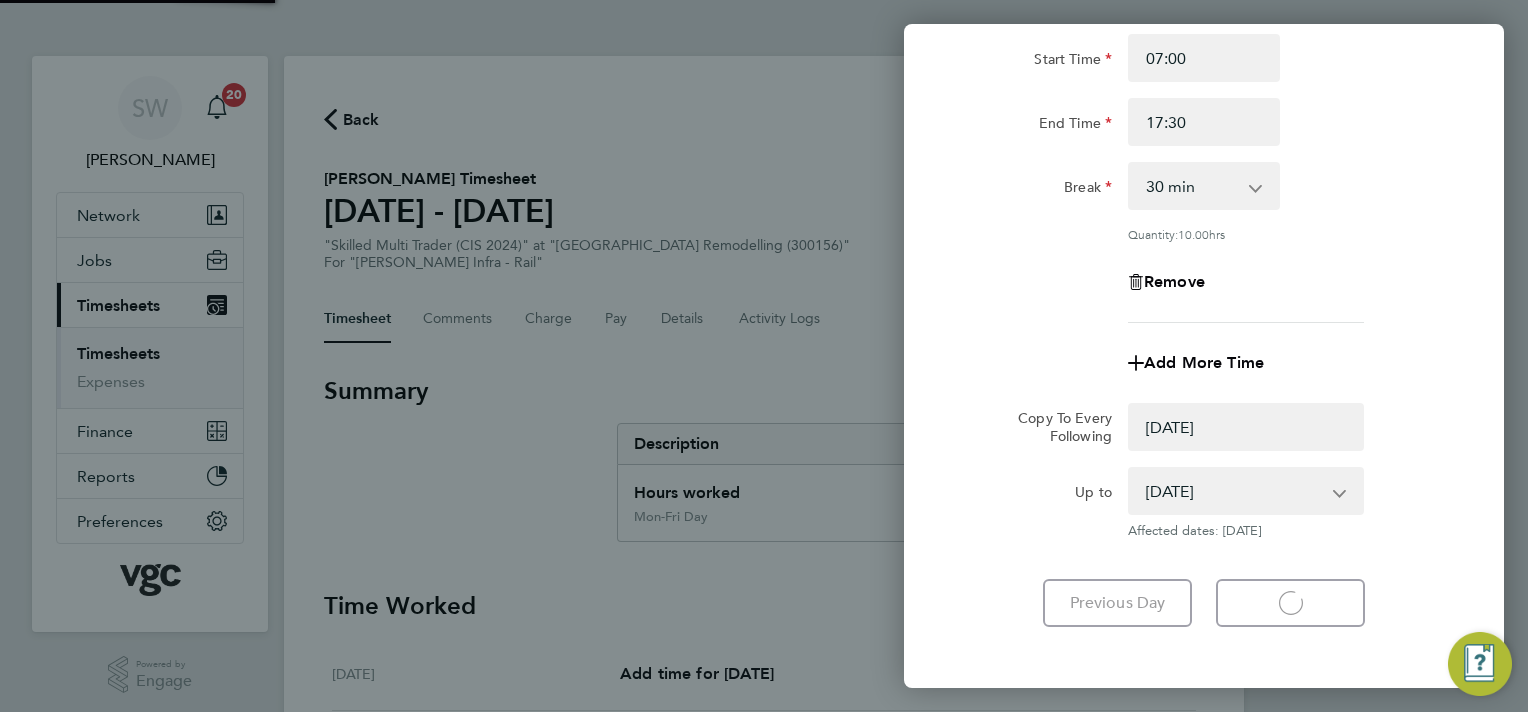select on "0: null" 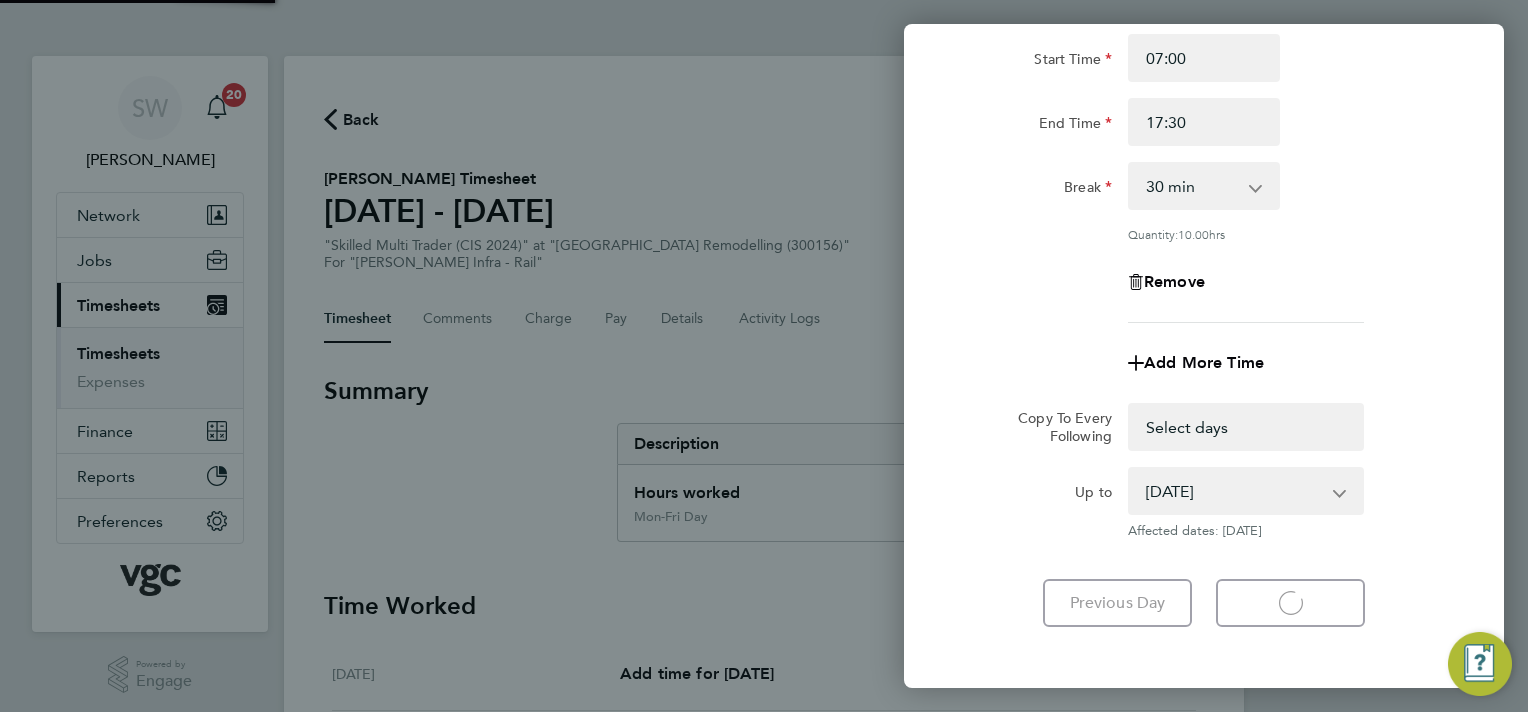 select on "30" 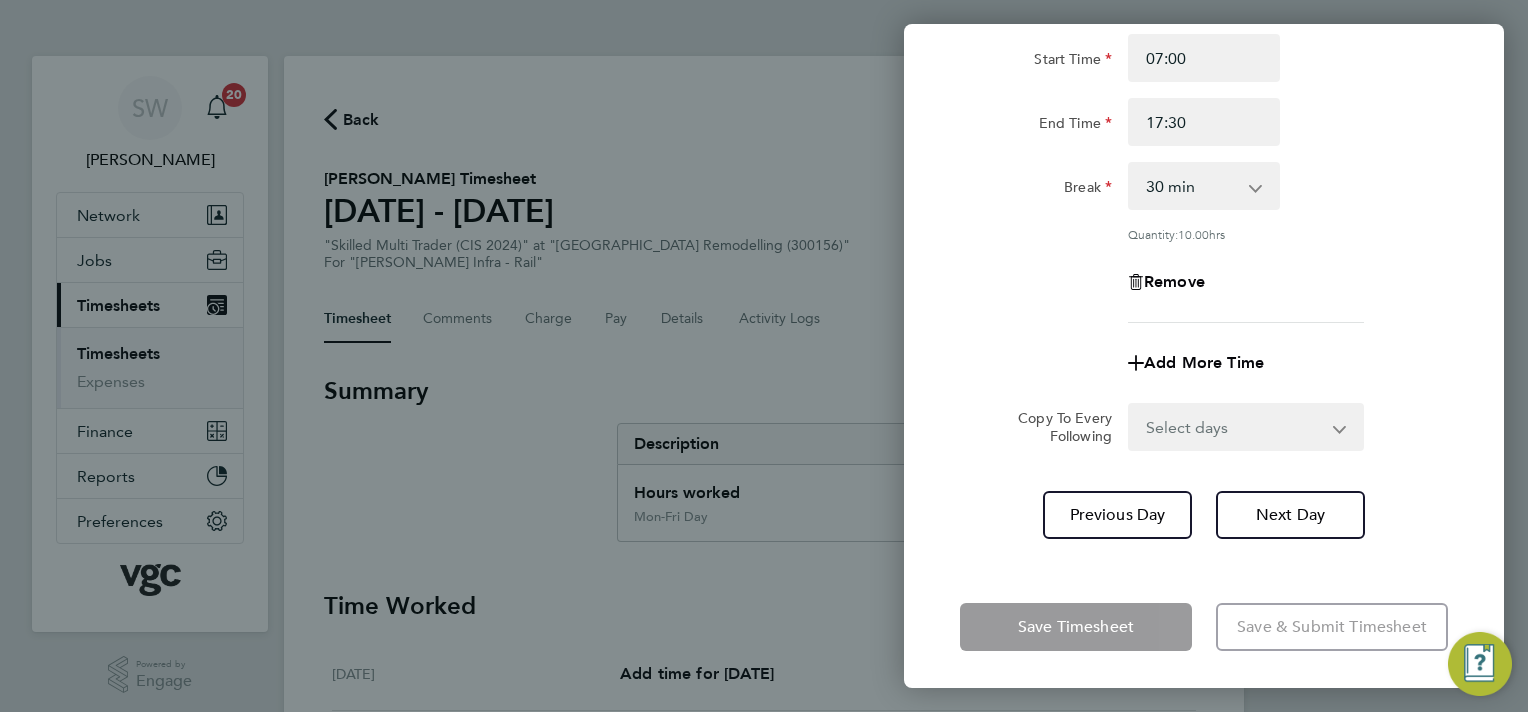 drag, startPoint x: 1330, startPoint y: 427, endPoint x: 1314, endPoint y: 441, distance: 21.260292 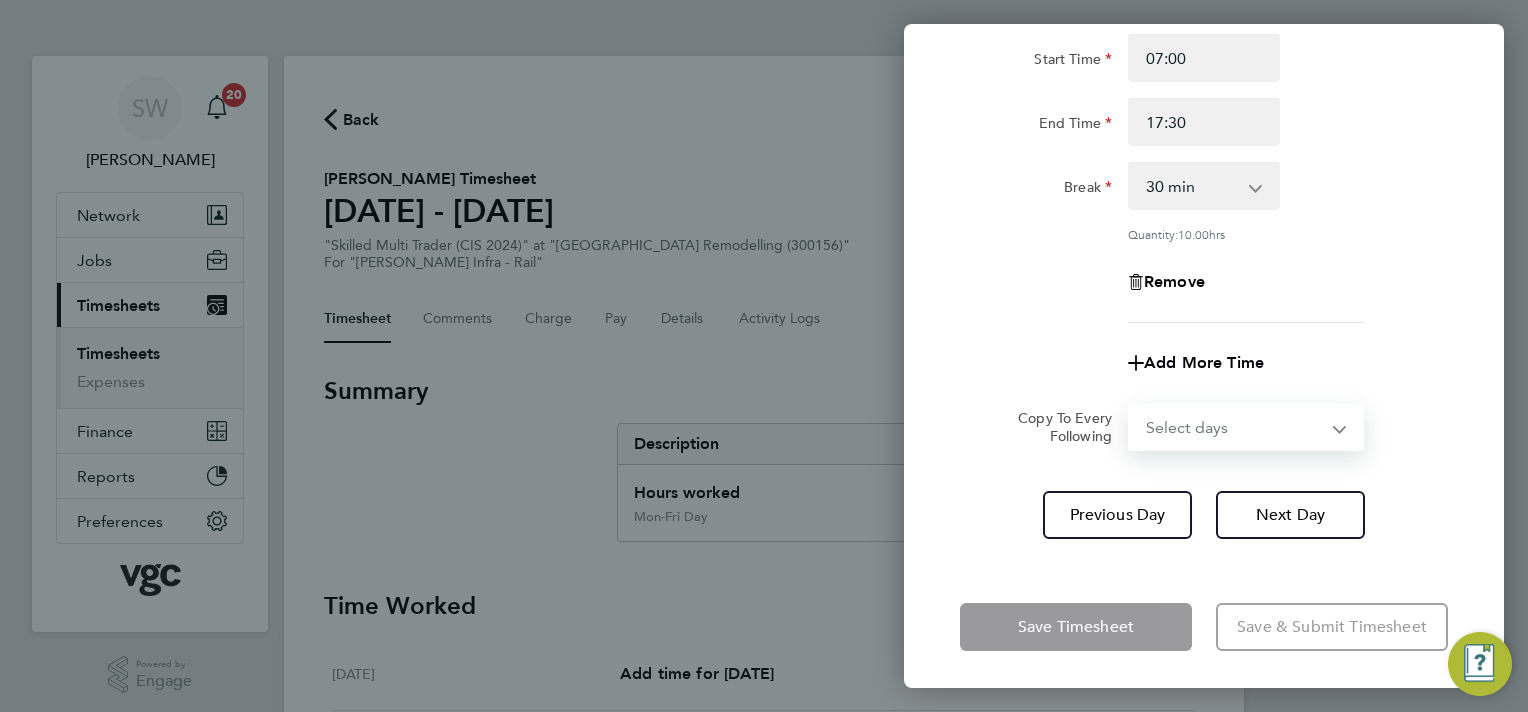select on "FRI" 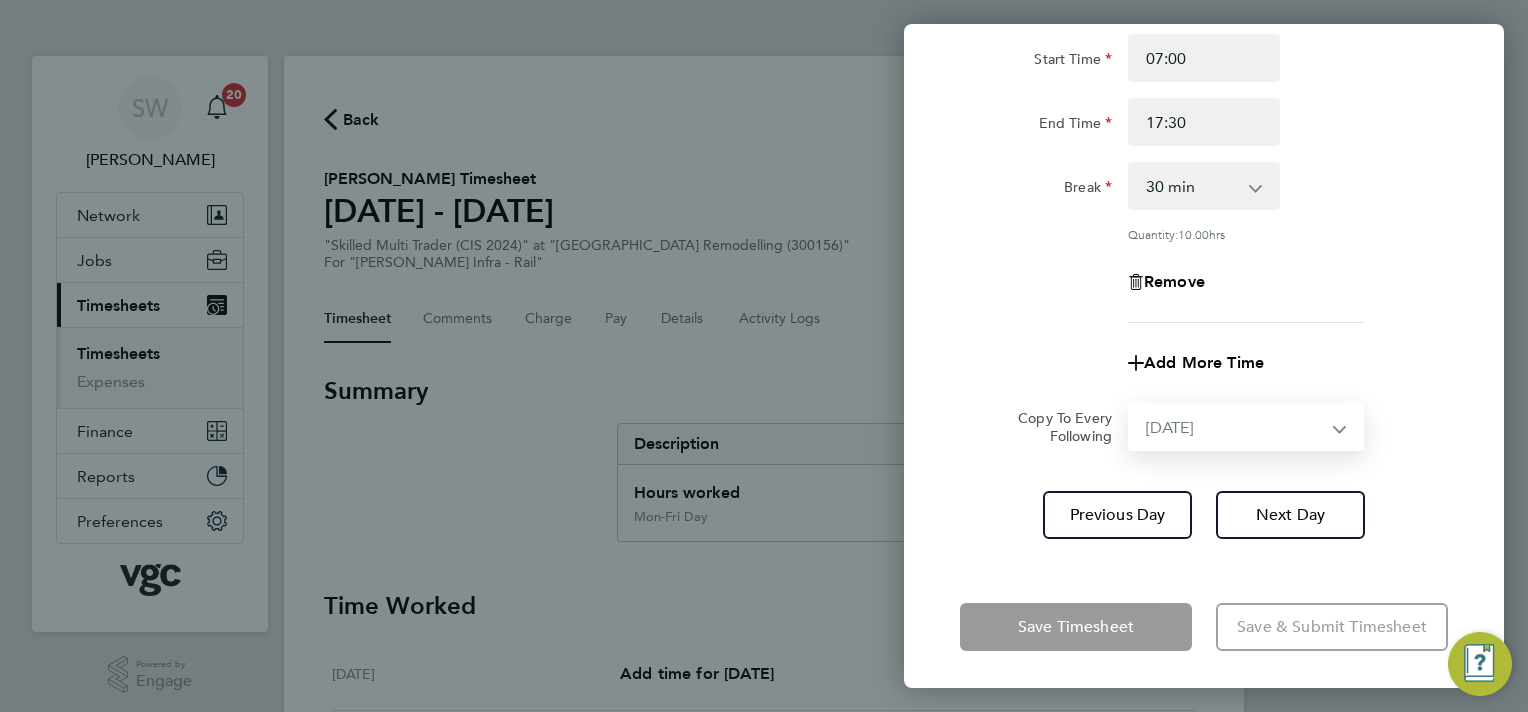 click on "Select days   [DATE]" at bounding box center (1235, 427) 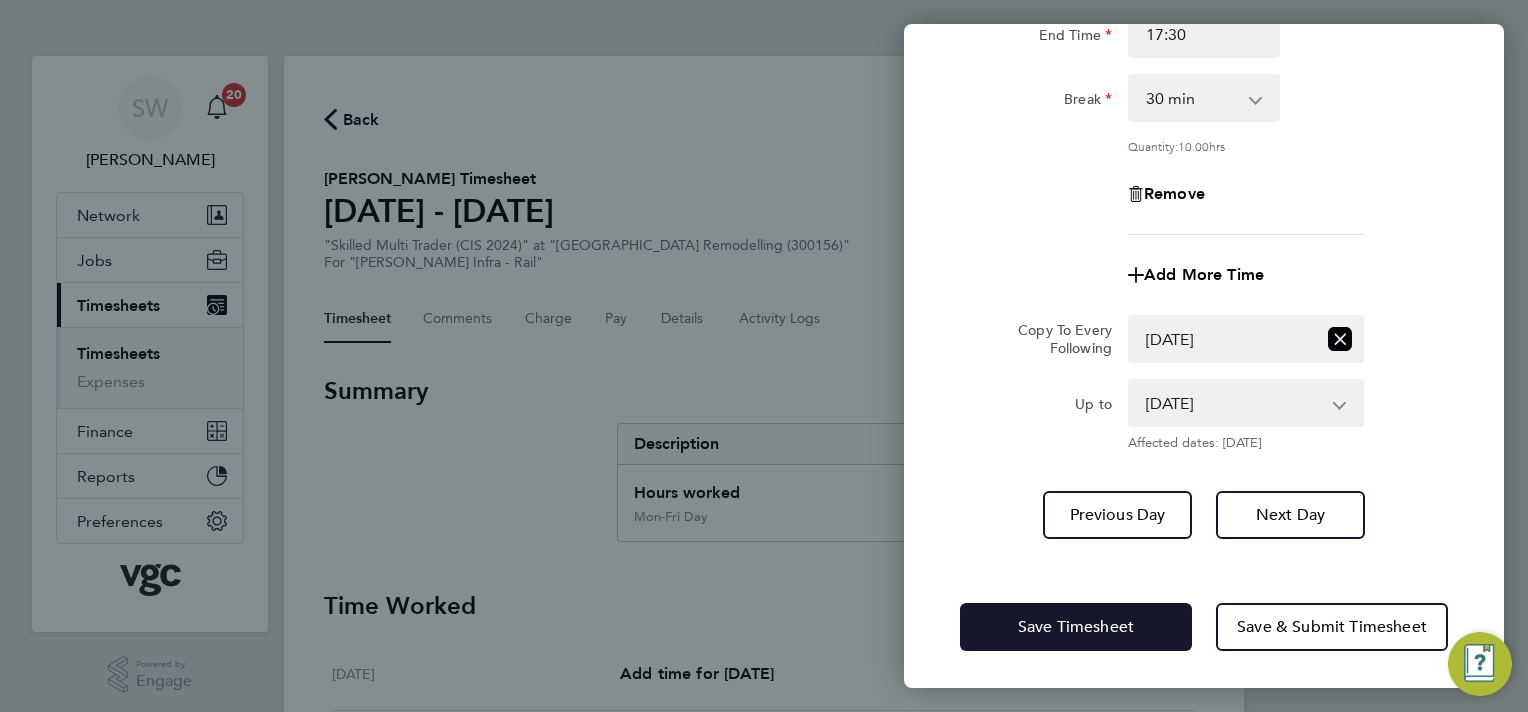 click on "Save Timesheet" 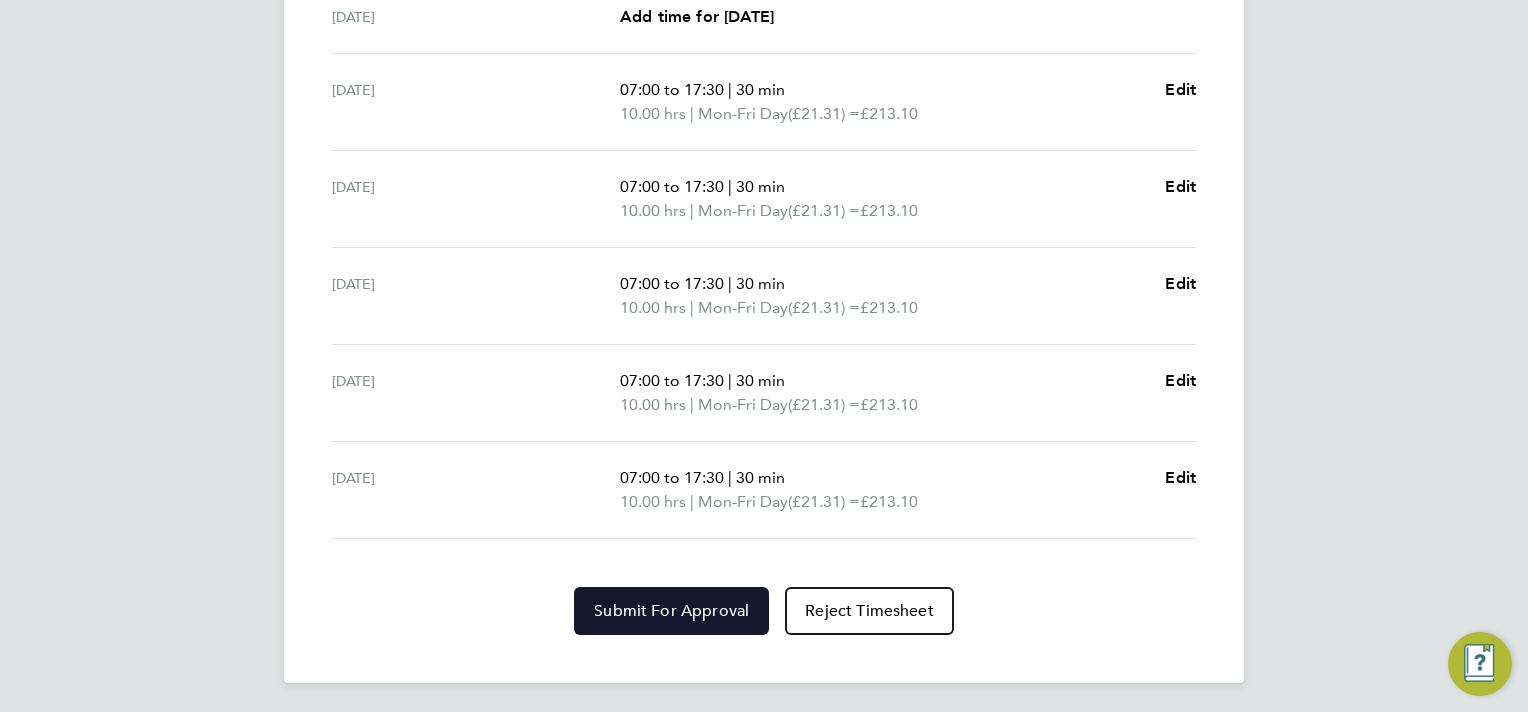 click on "Submit For Approval" 